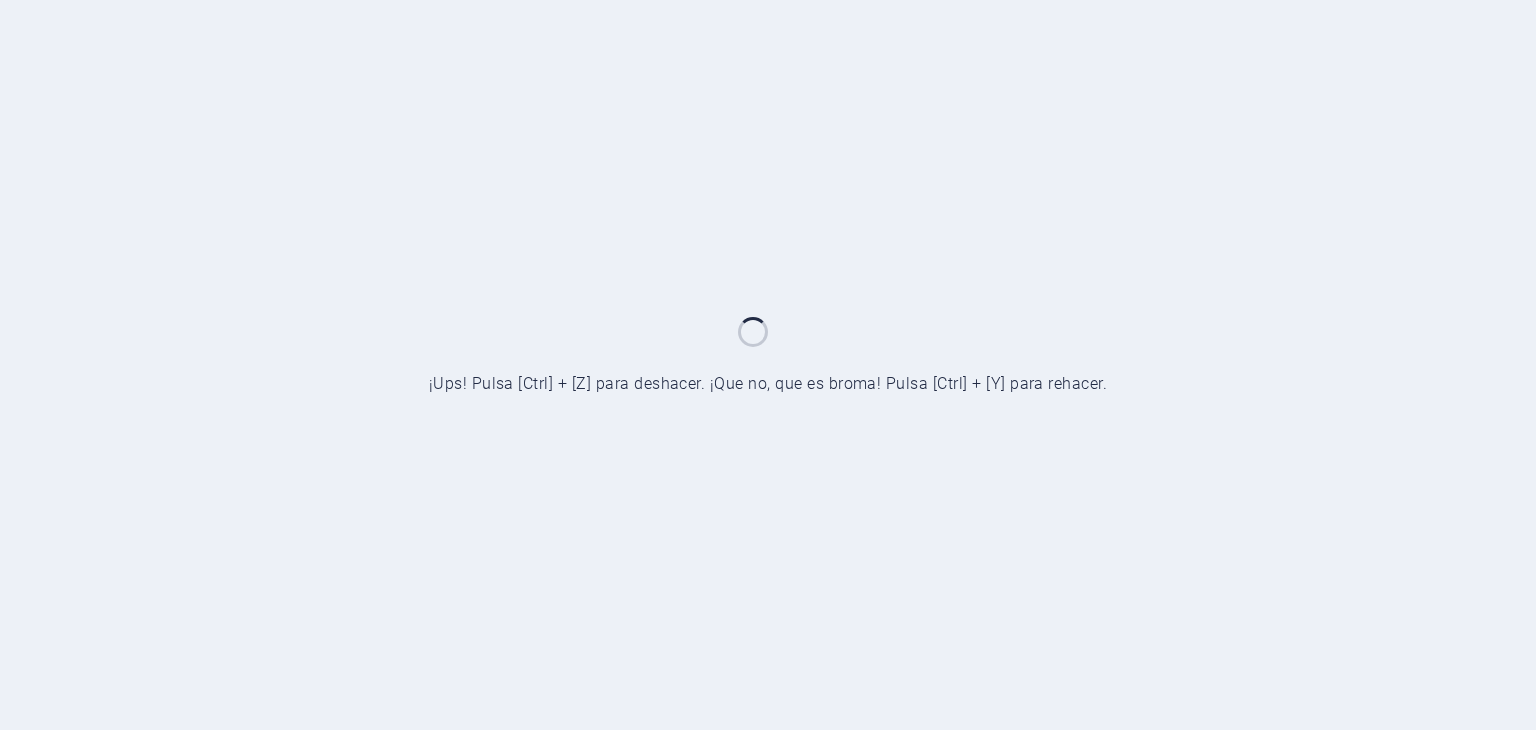 scroll, scrollTop: 0, scrollLeft: 0, axis: both 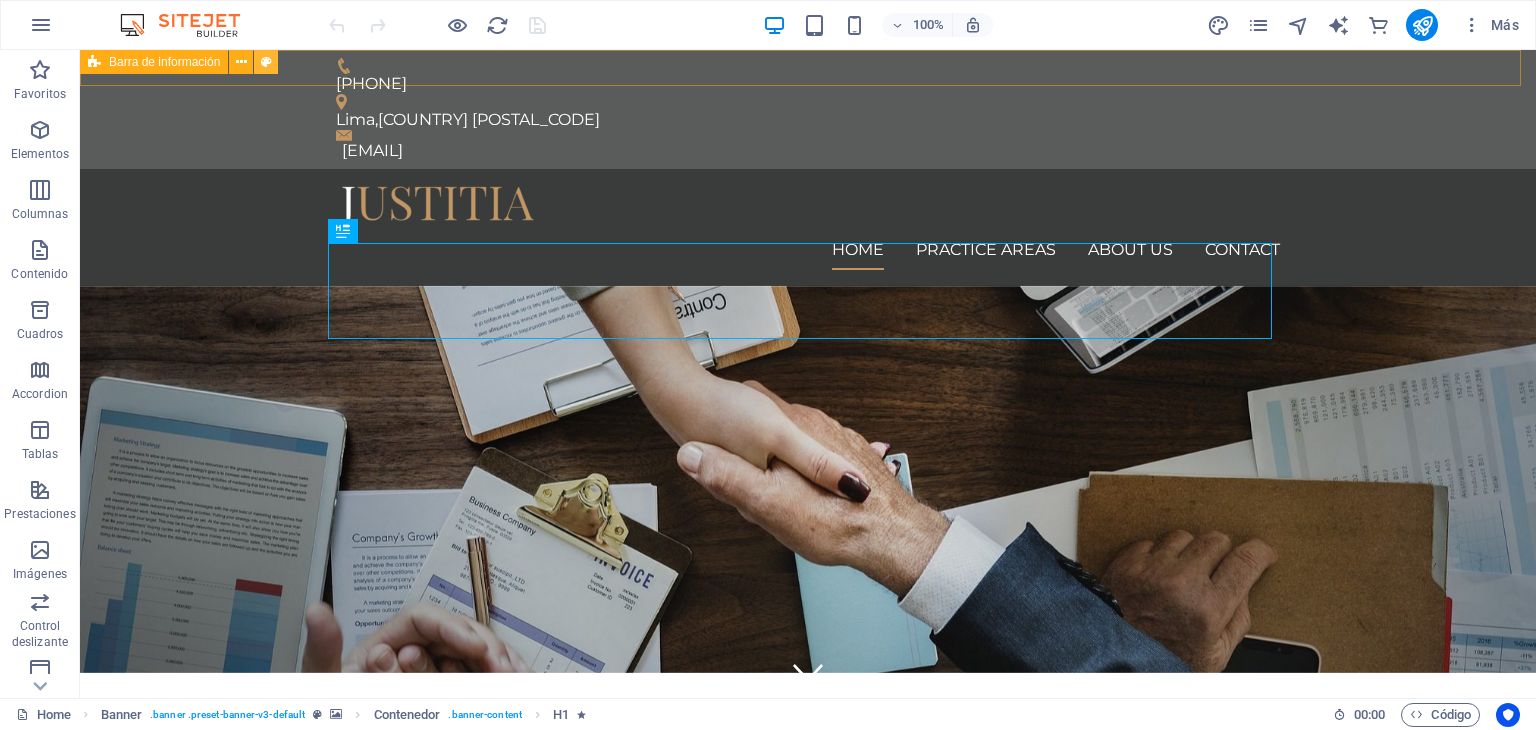 click at bounding box center (266, 62) 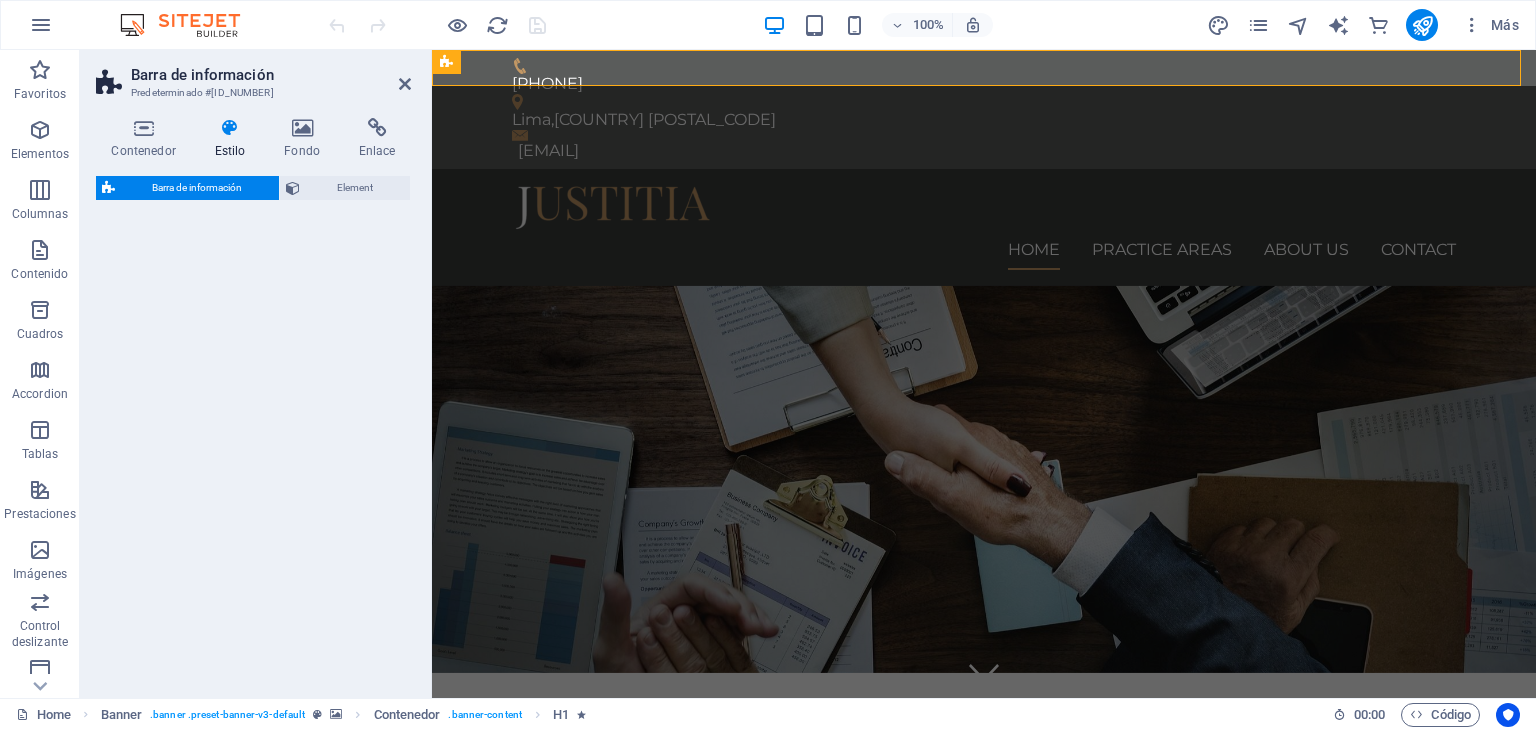 select on "rem" 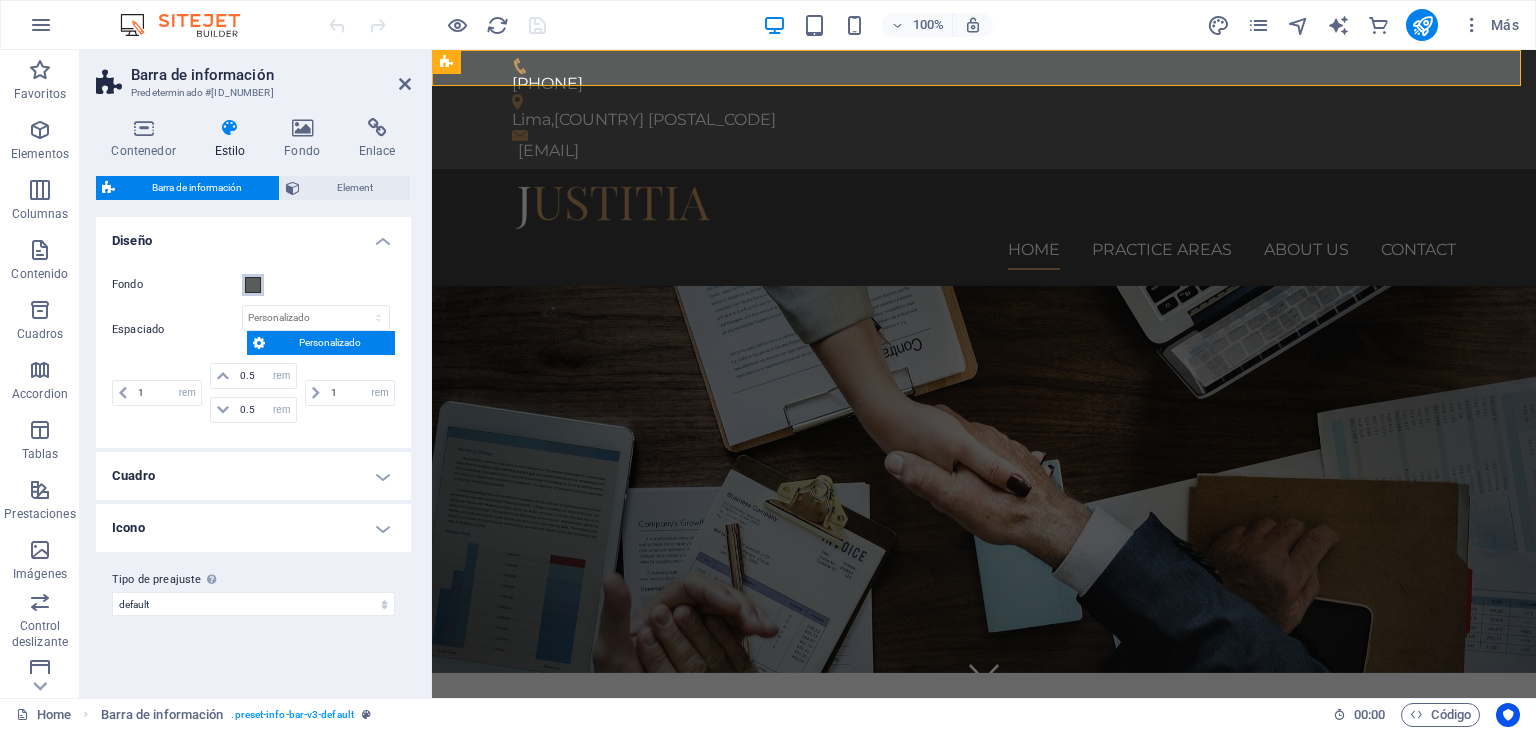 click at bounding box center [253, 285] 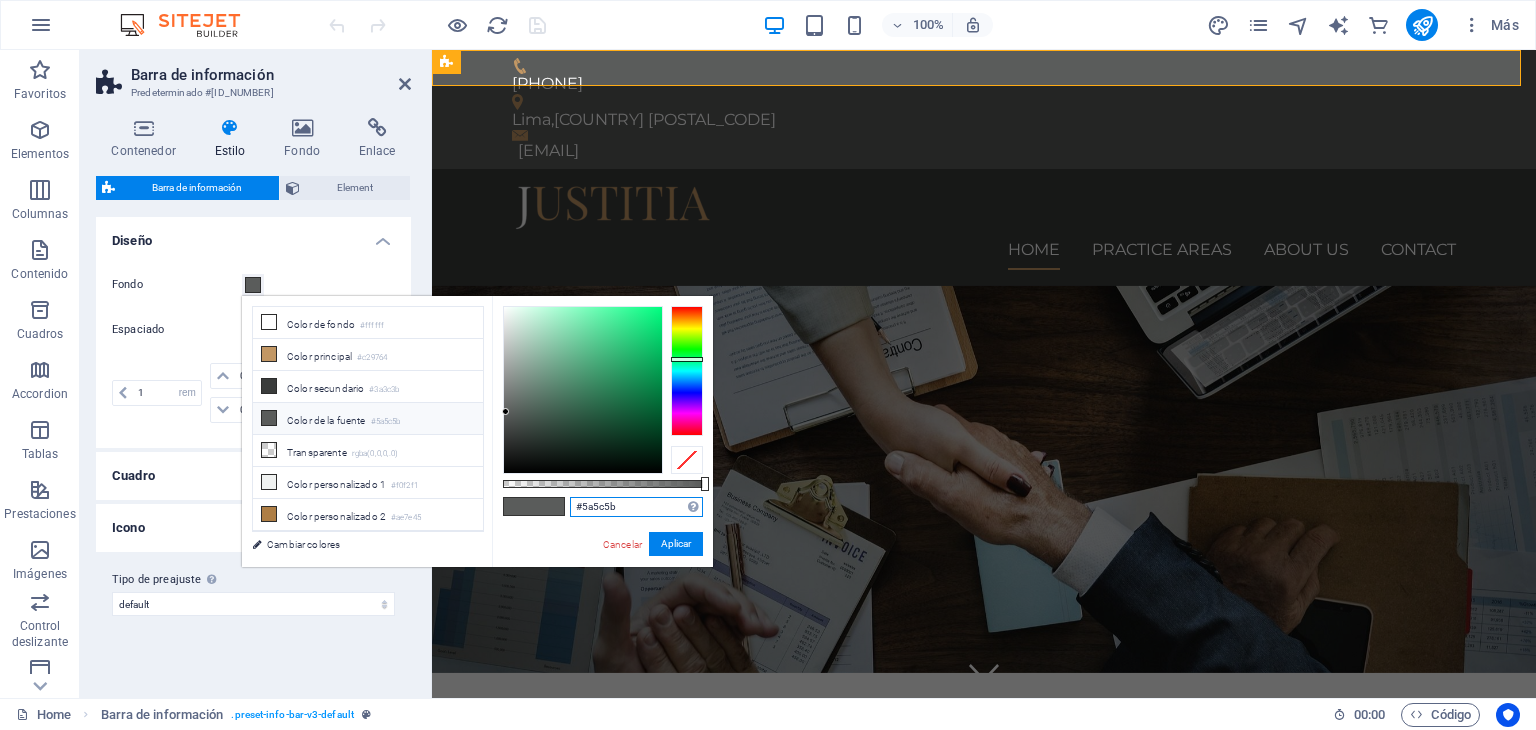 click on "#5a5c5b" at bounding box center (636, 507) 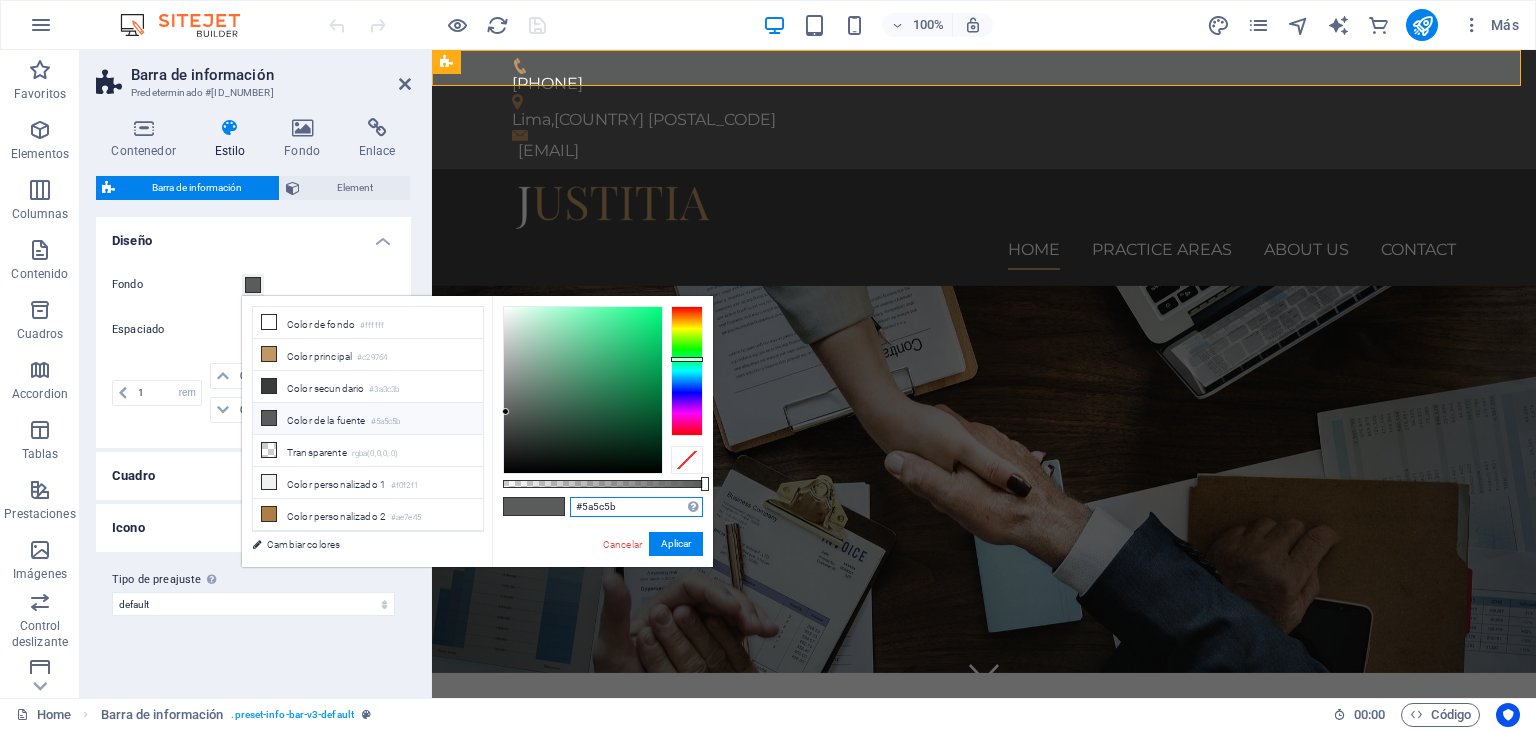 click on "#5a5c5b" at bounding box center (636, 507) 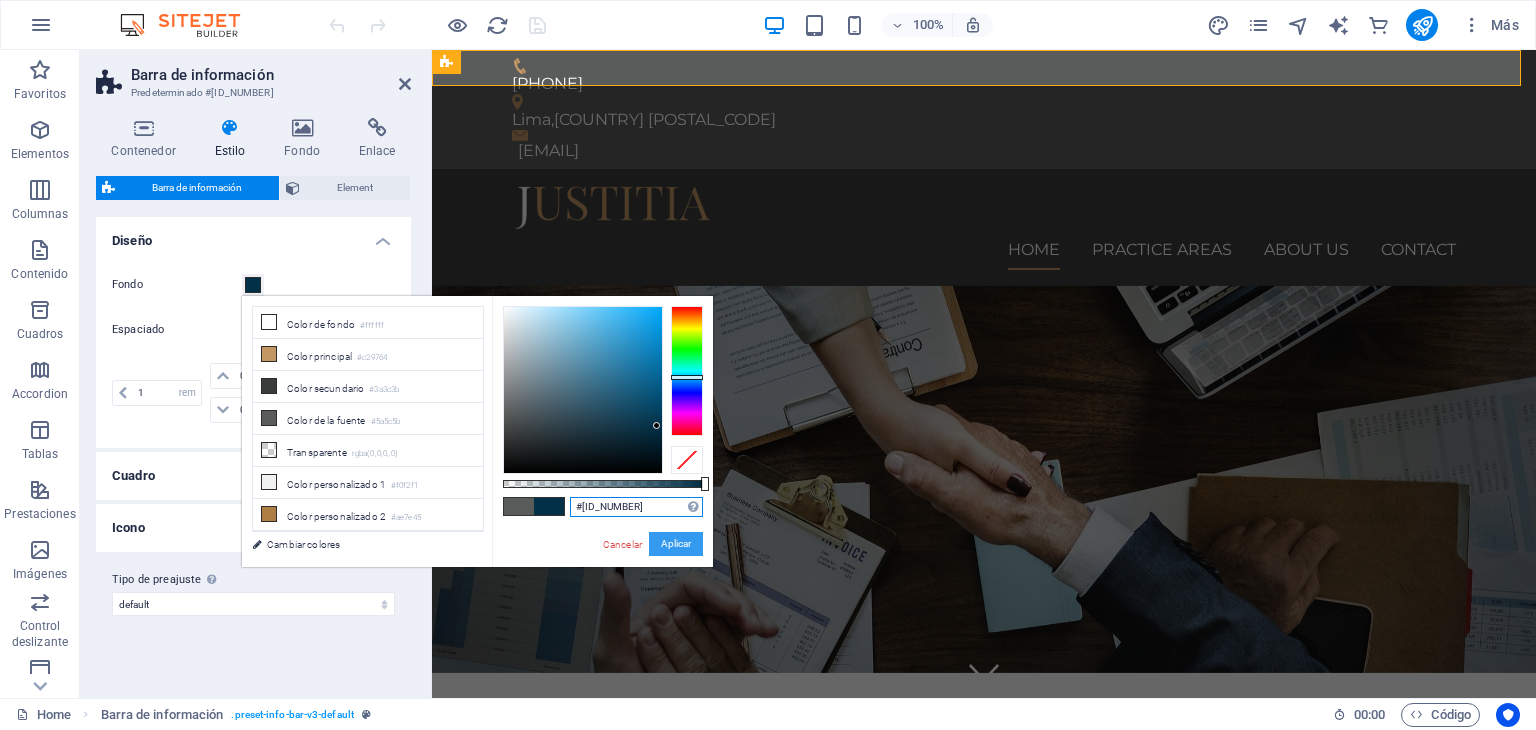 type on "#[ID_NUMBER]" 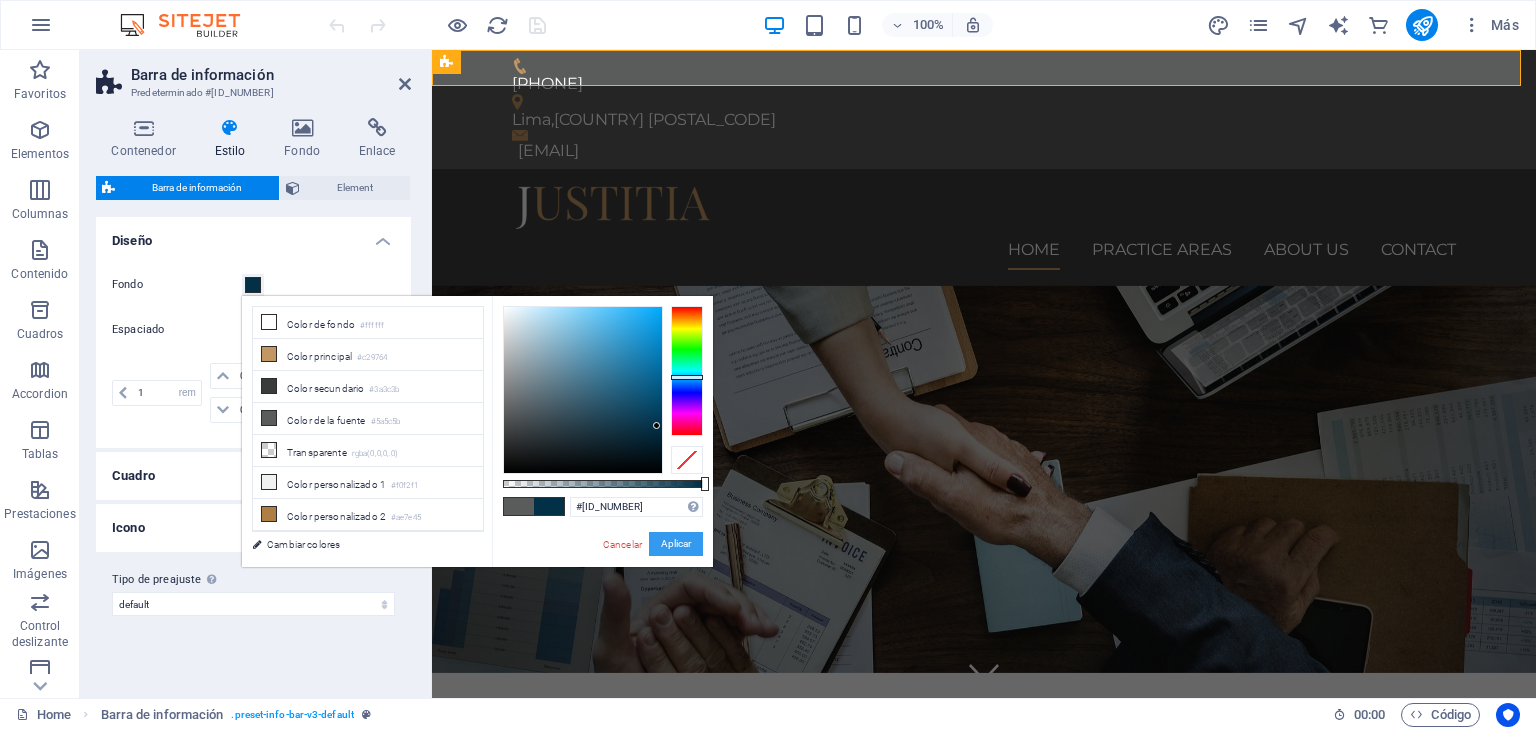click on "Aplicar" at bounding box center (676, 544) 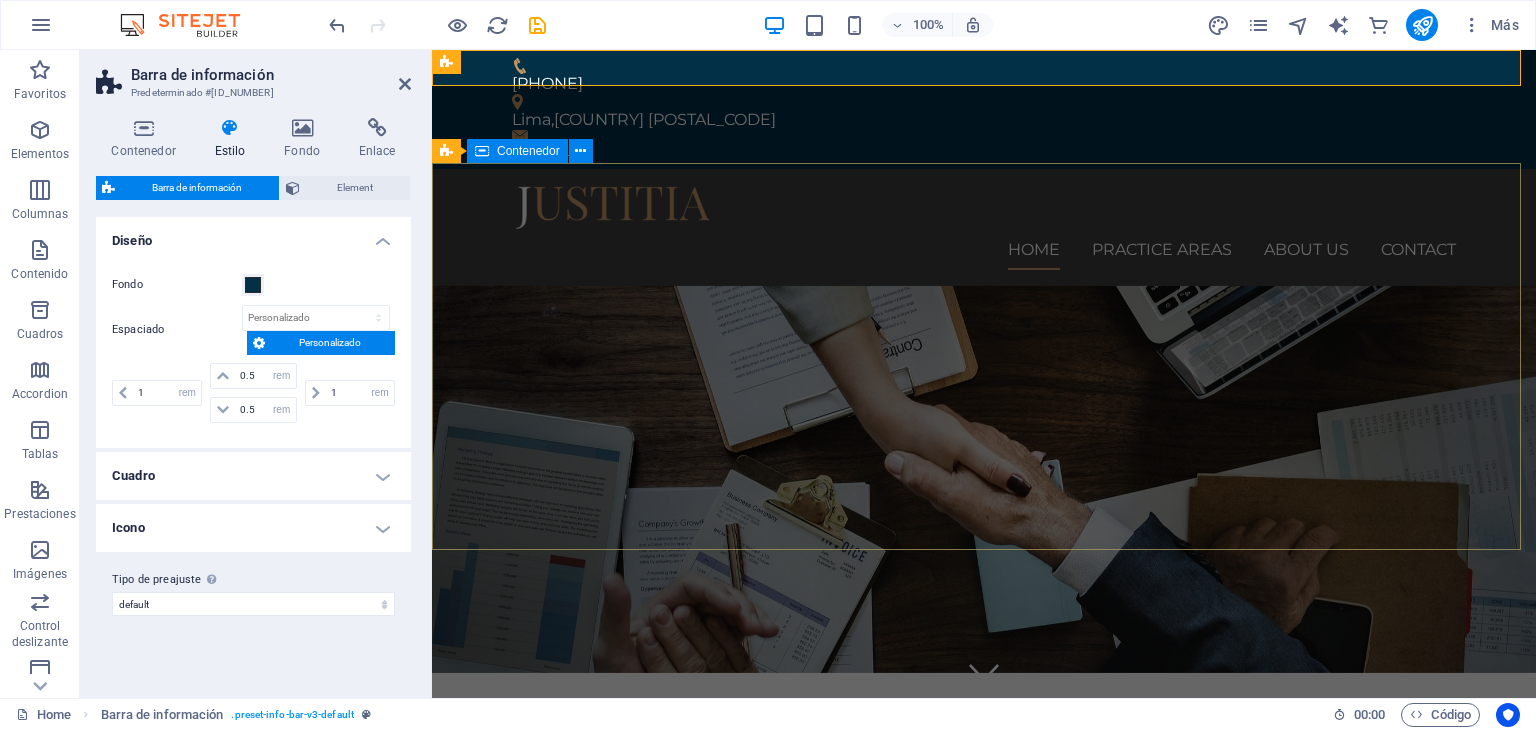 click on "We protect your rights Consetetur sadipscing elitr, sed diam nonumy eirmod tempor invidunt ut labore et dolore magna aliquyam erat, sed diam voluptua. At vero eos et accusam et justo duo dolores et ea rebum. Learn more" at bounding box center [984, 866] 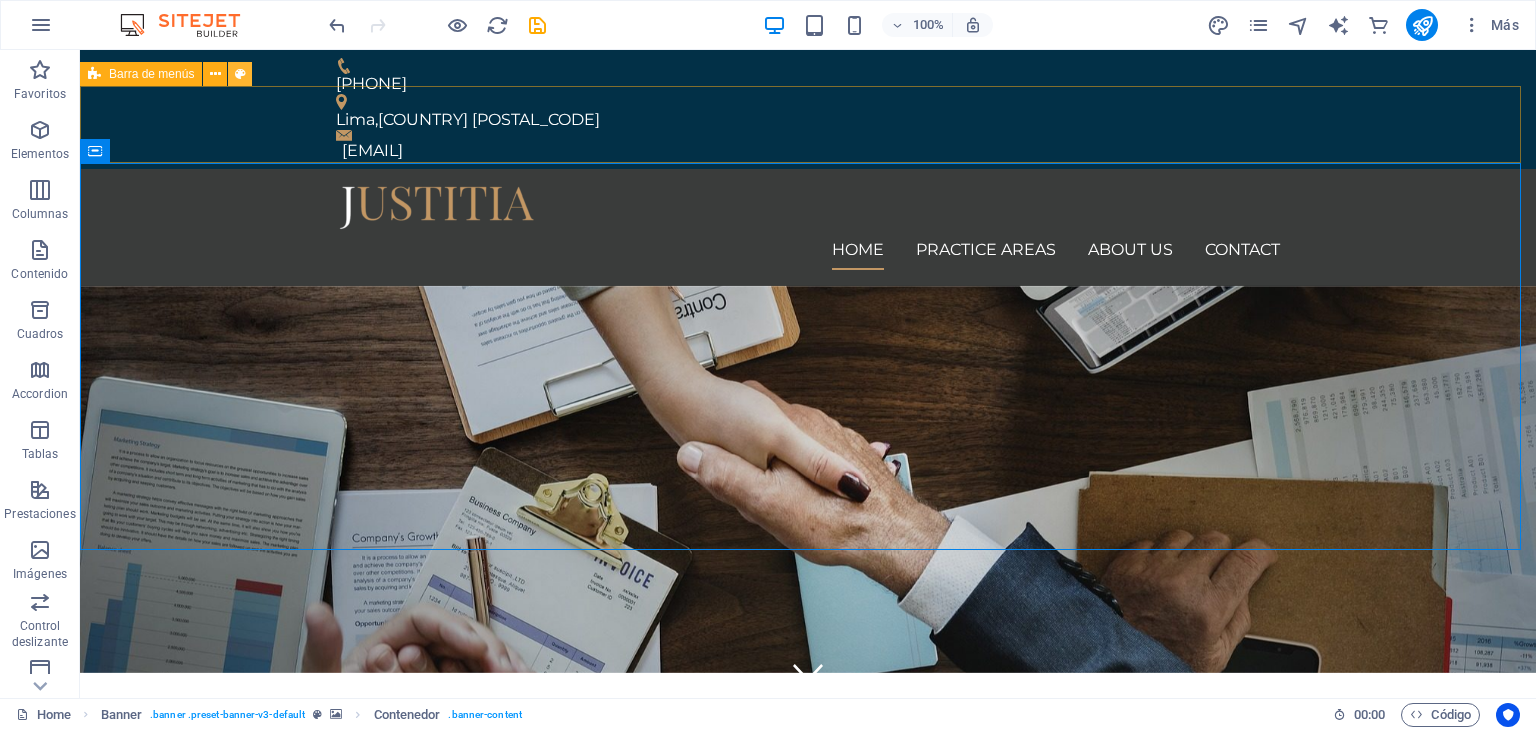 click at bounding box center (240, 74) 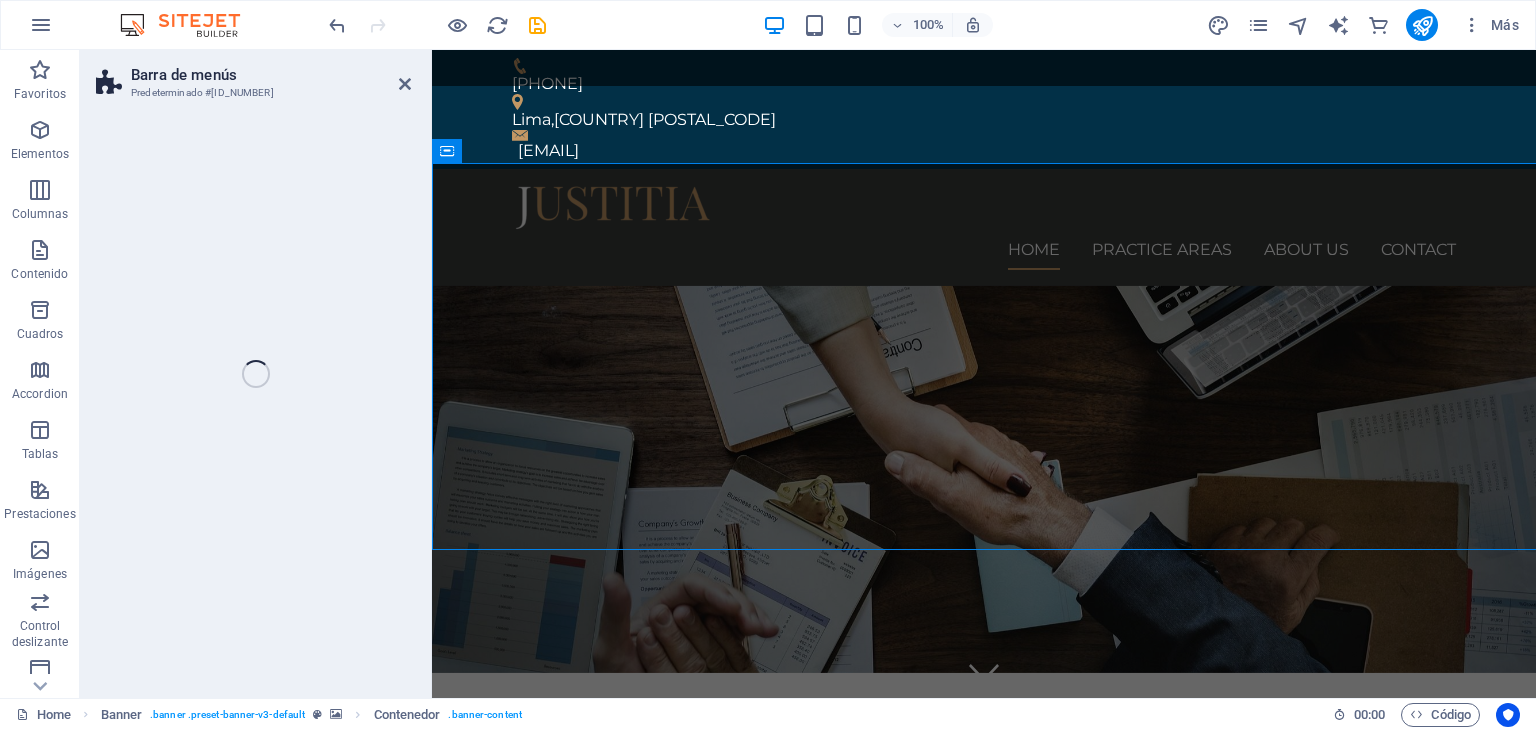 select on "rem" 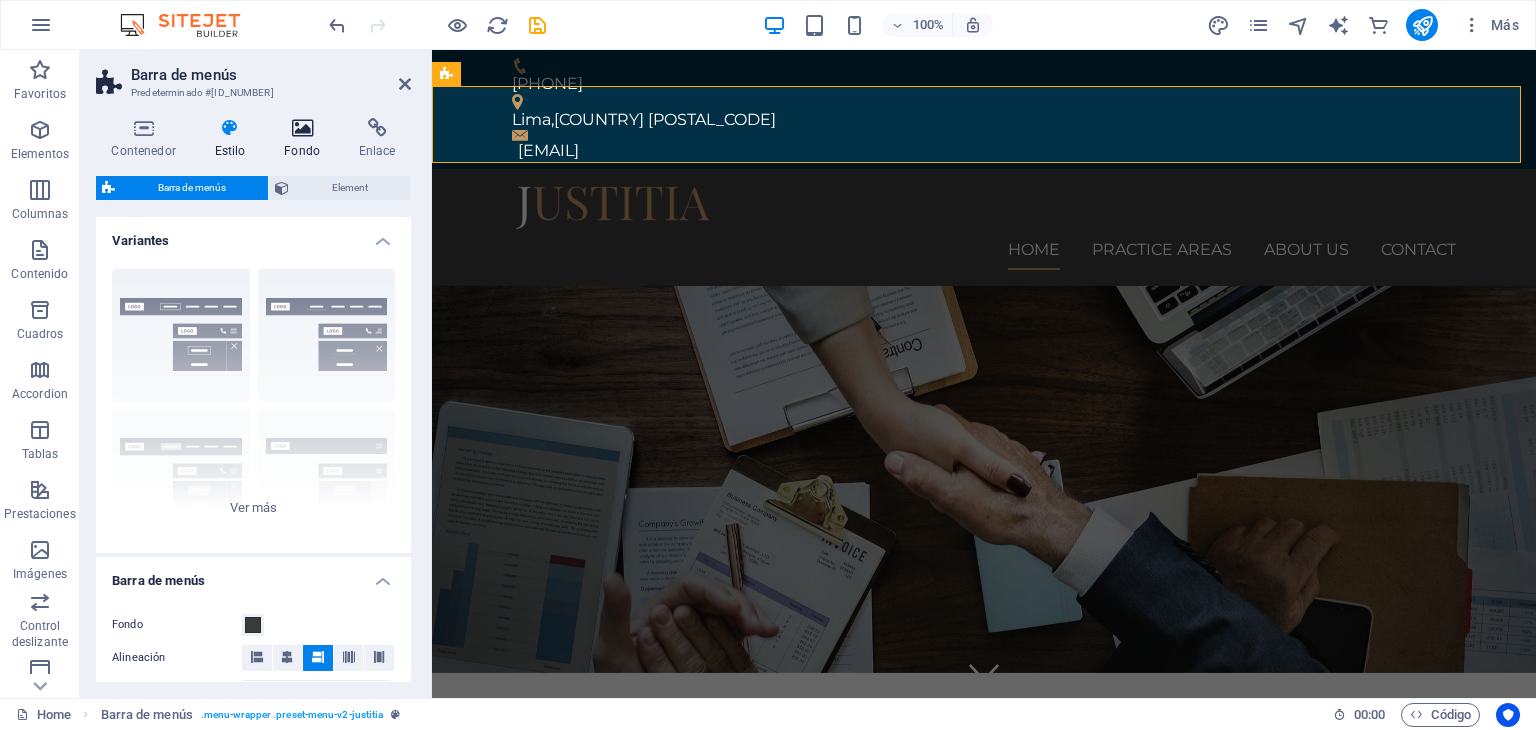 click on "Fondo" at bounding box center [306, 139] 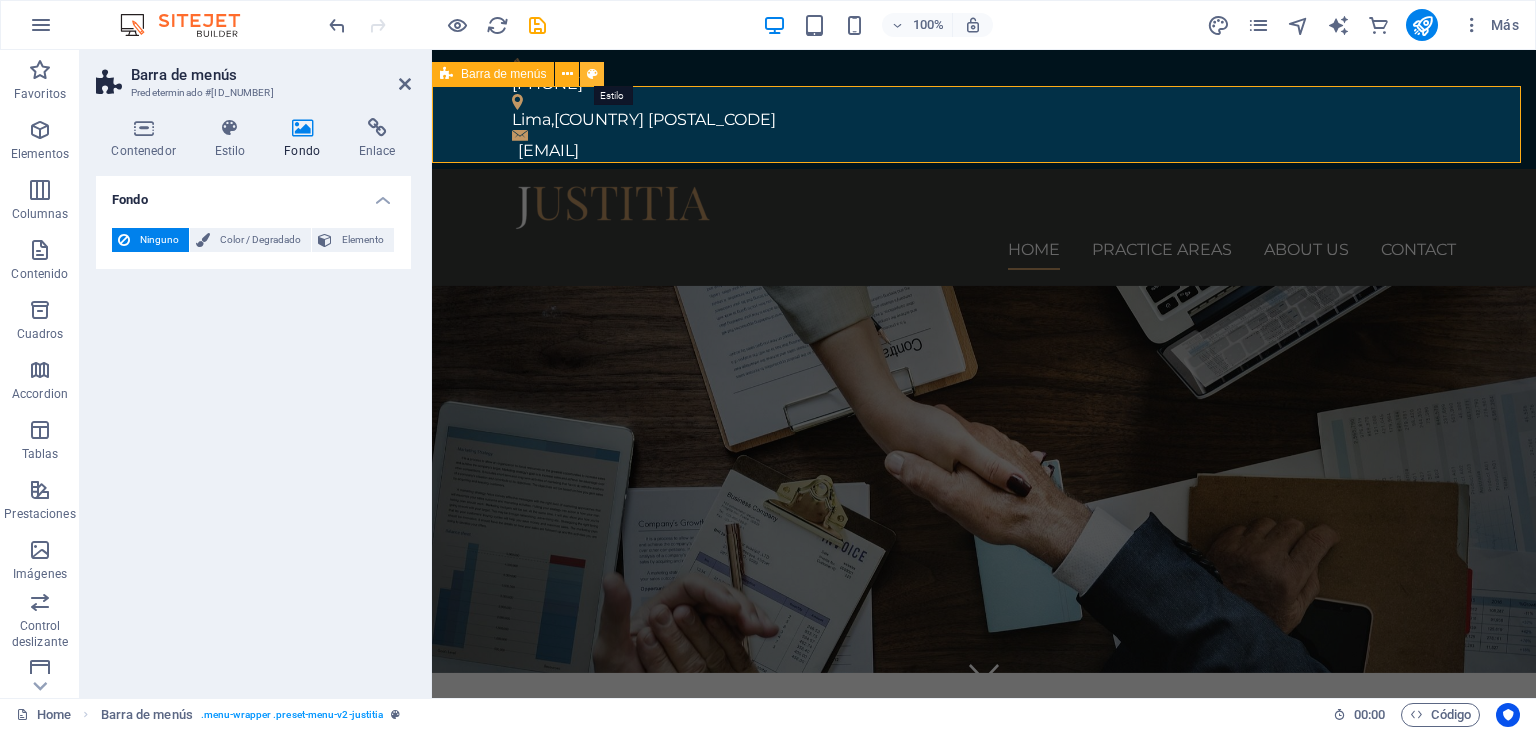 click at bounding box center [592, 74] 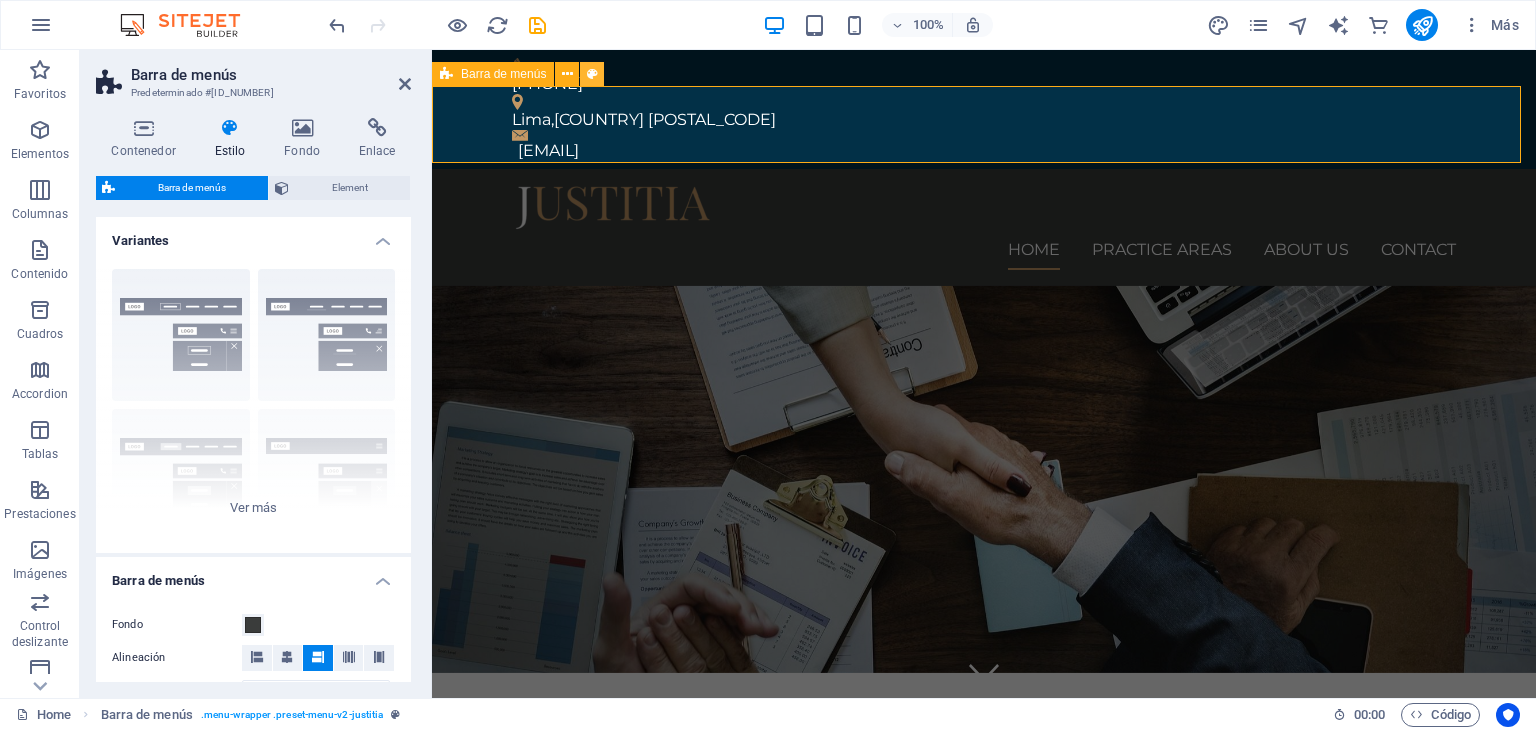 click at bounding box center [592, 74] 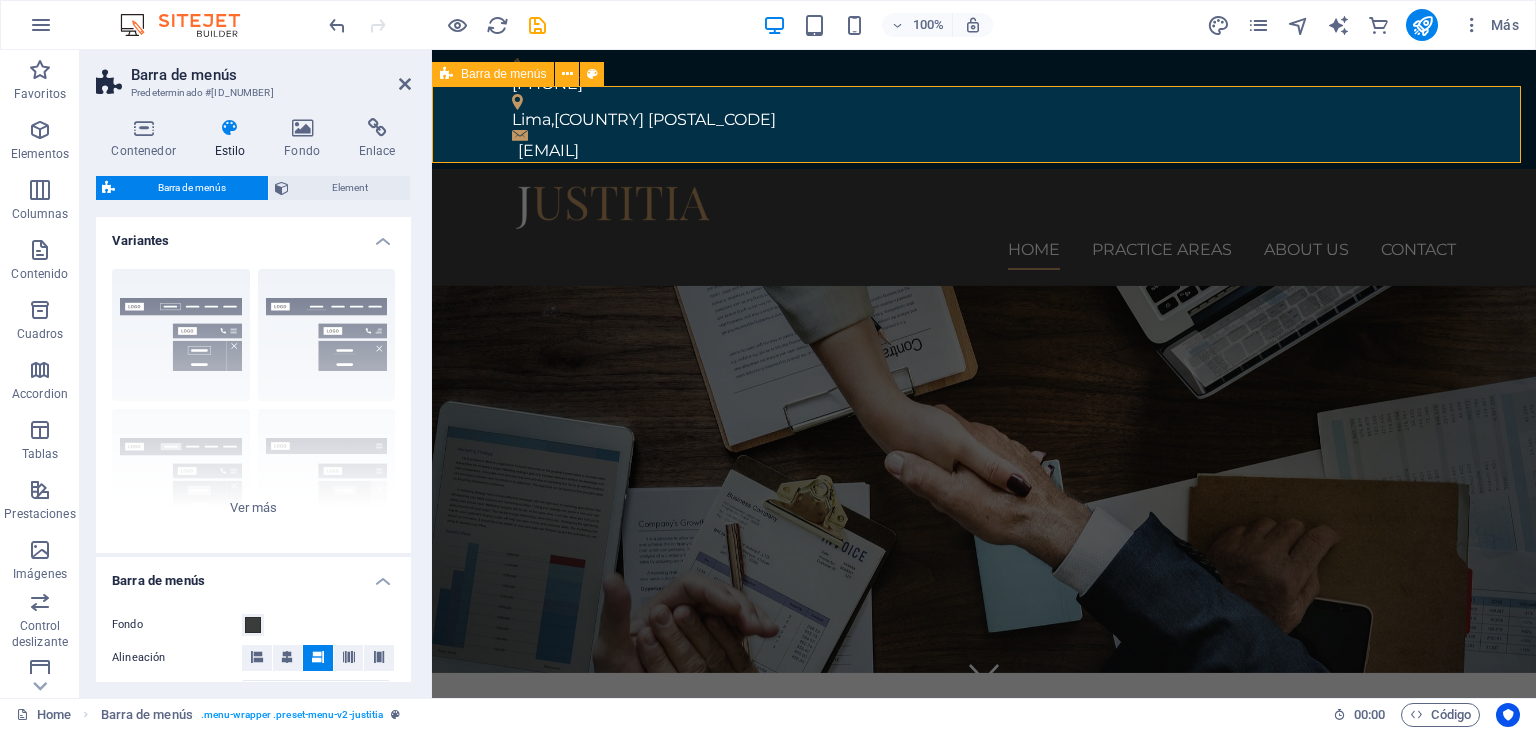 click on "Home Practice Areas About us Contact" at bounding box center (984, 227) 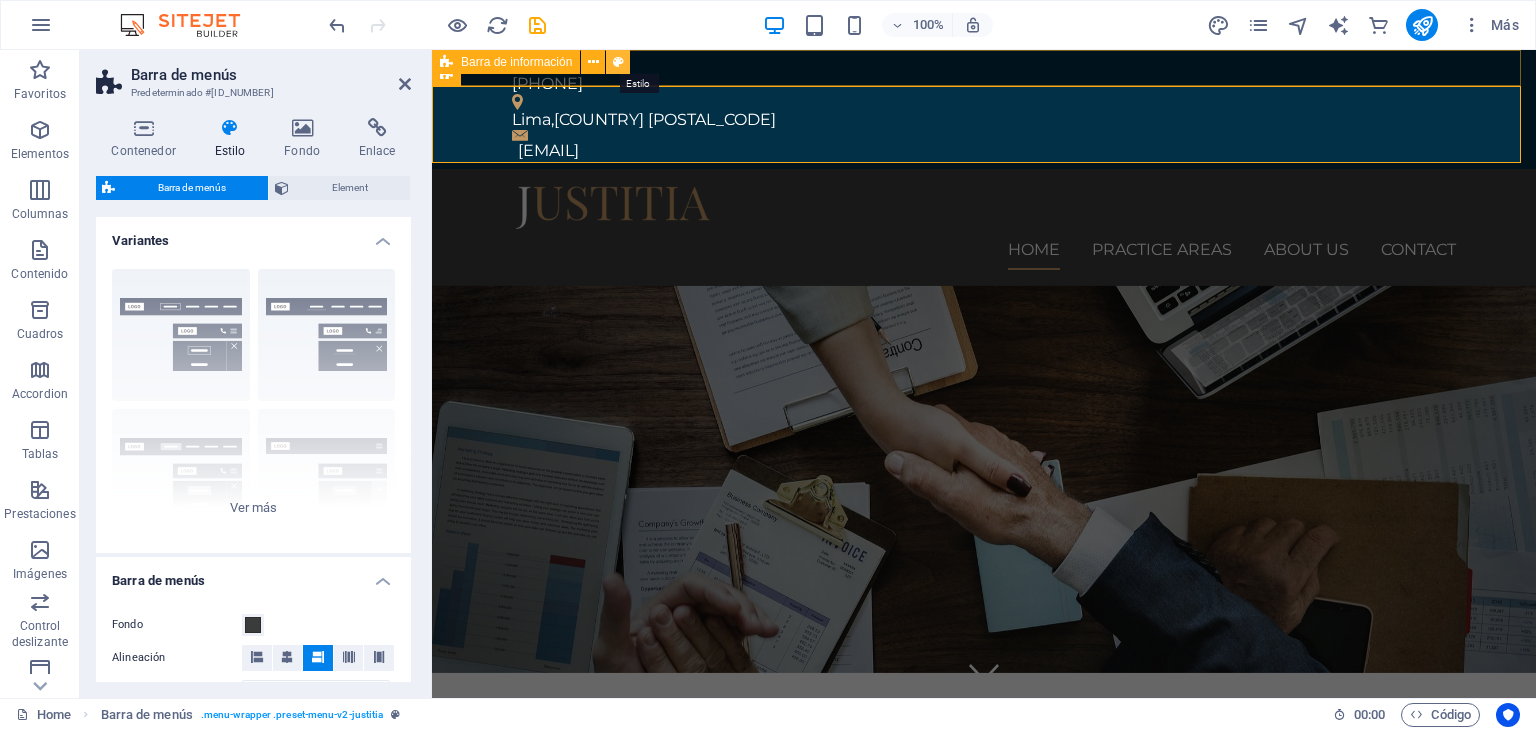 click at bounding box center [618, 62] 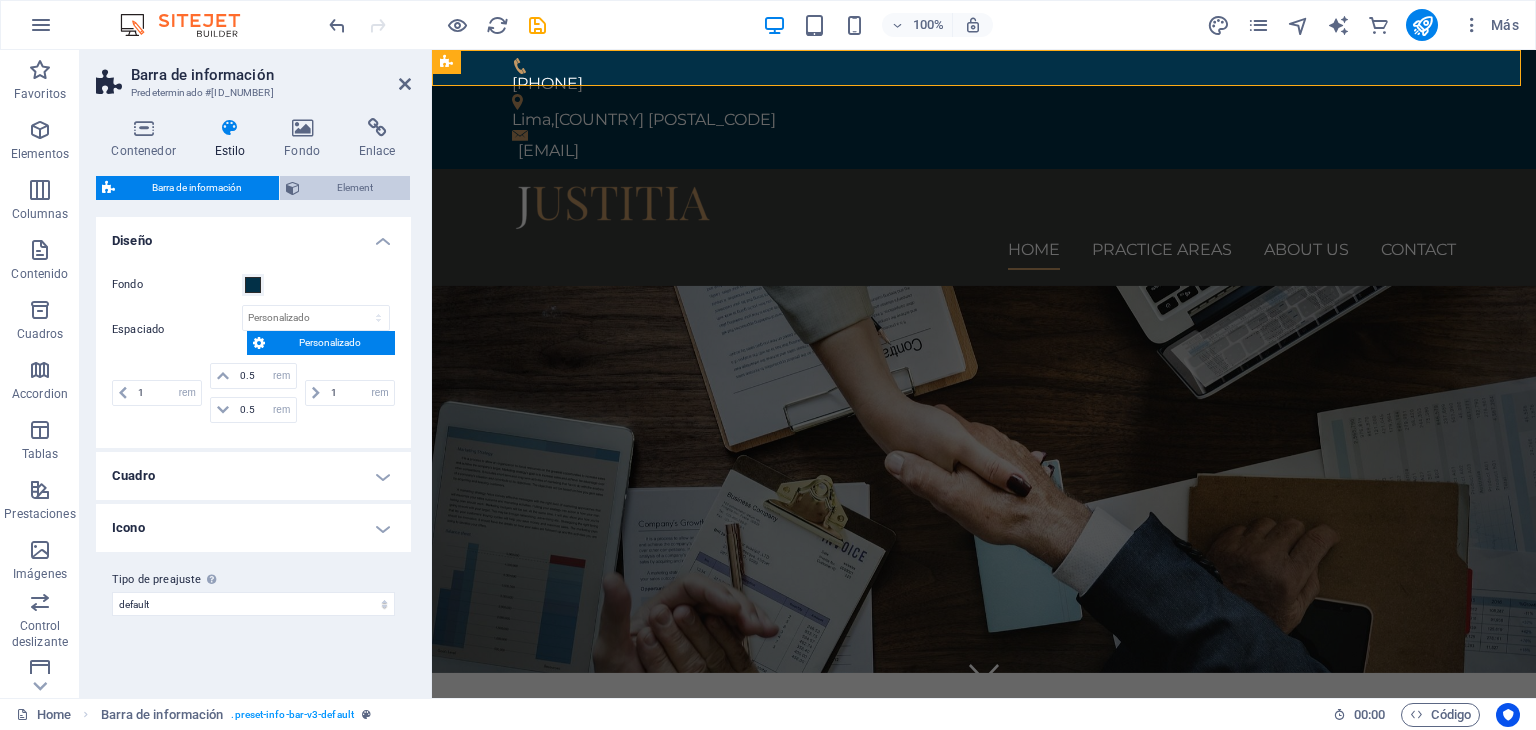 click on "Element" at bounding box center (355, 188) 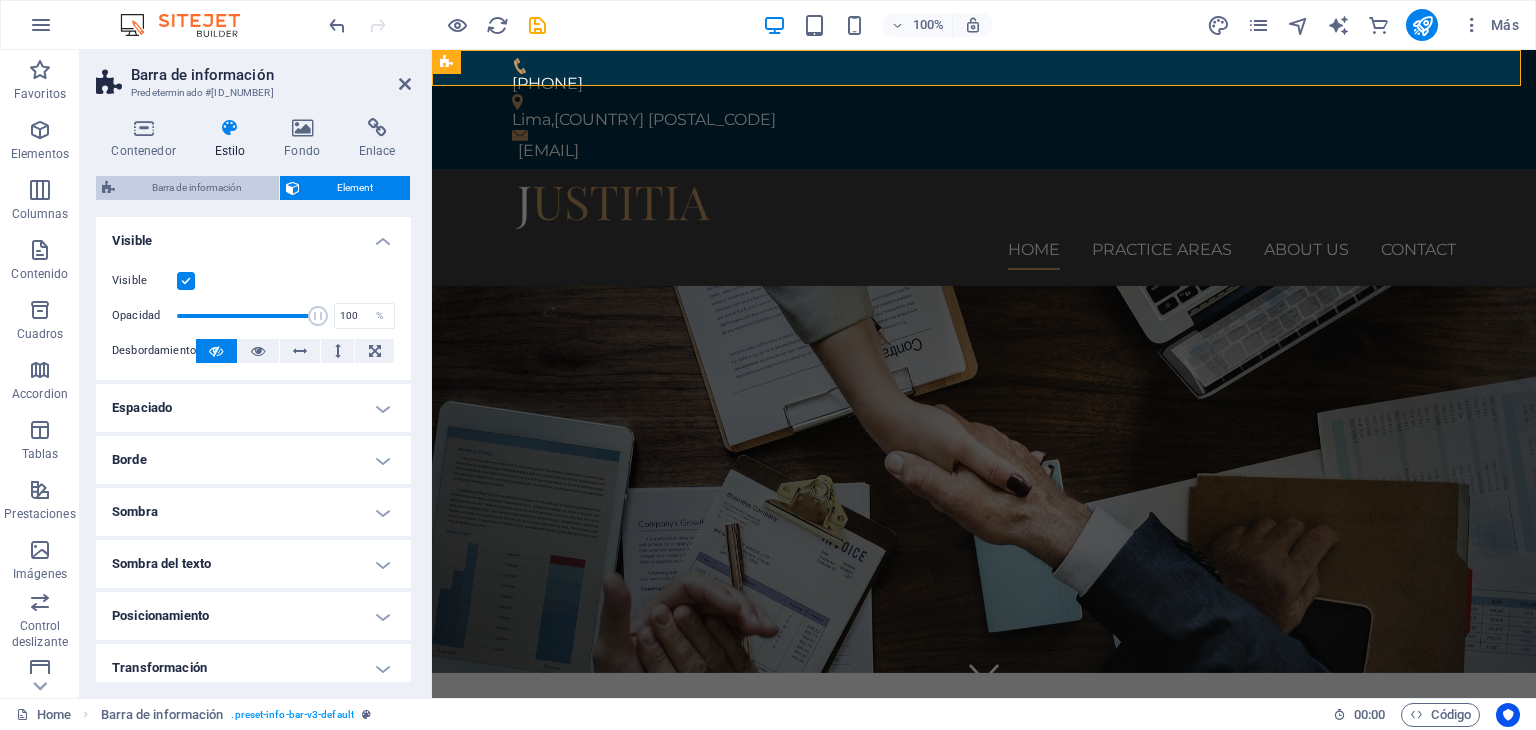 click on "Barra de información" at bounding box center (197, 188) 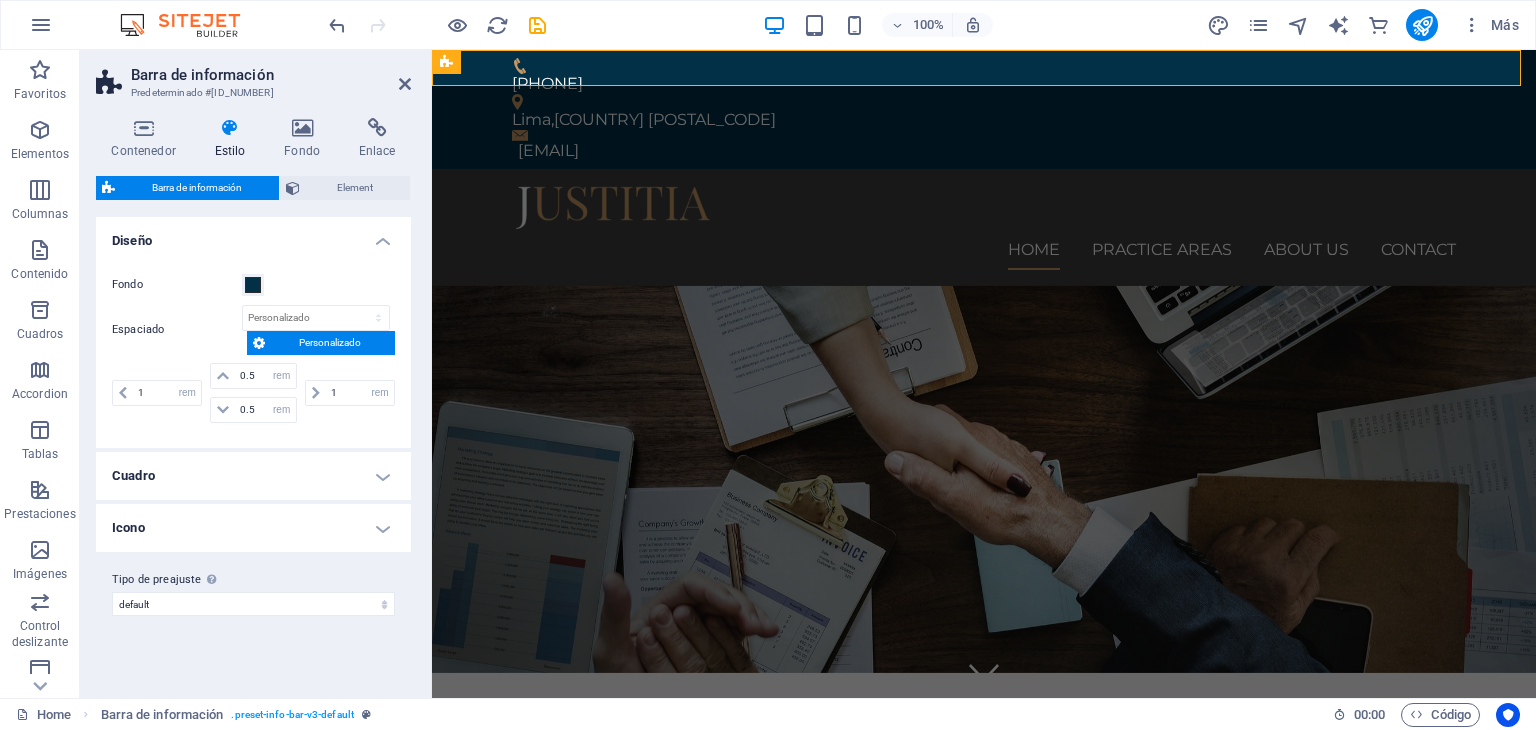 click on "Estilo" at bounding box center [234, 139] 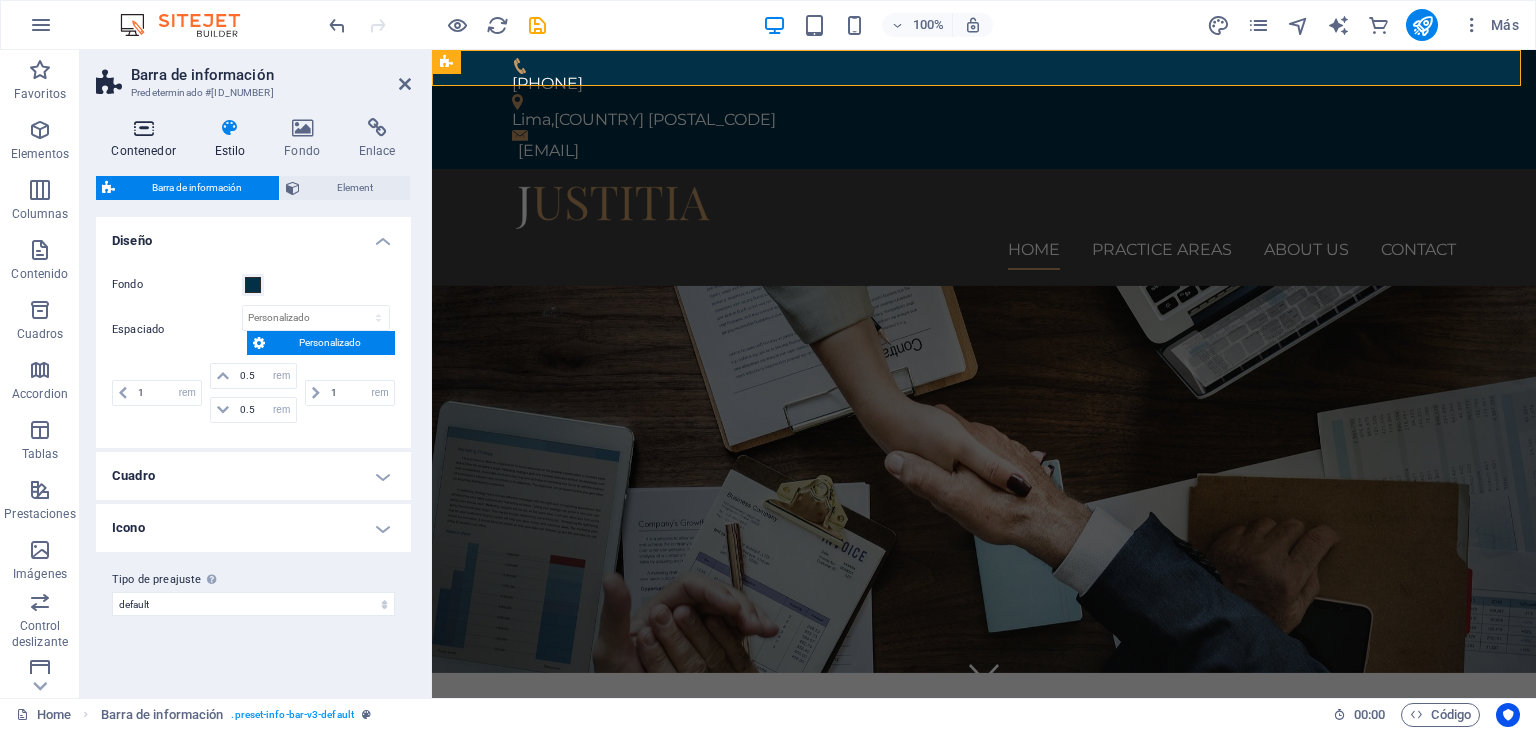 click on "Contenedor" at bounding box center (147, 139) 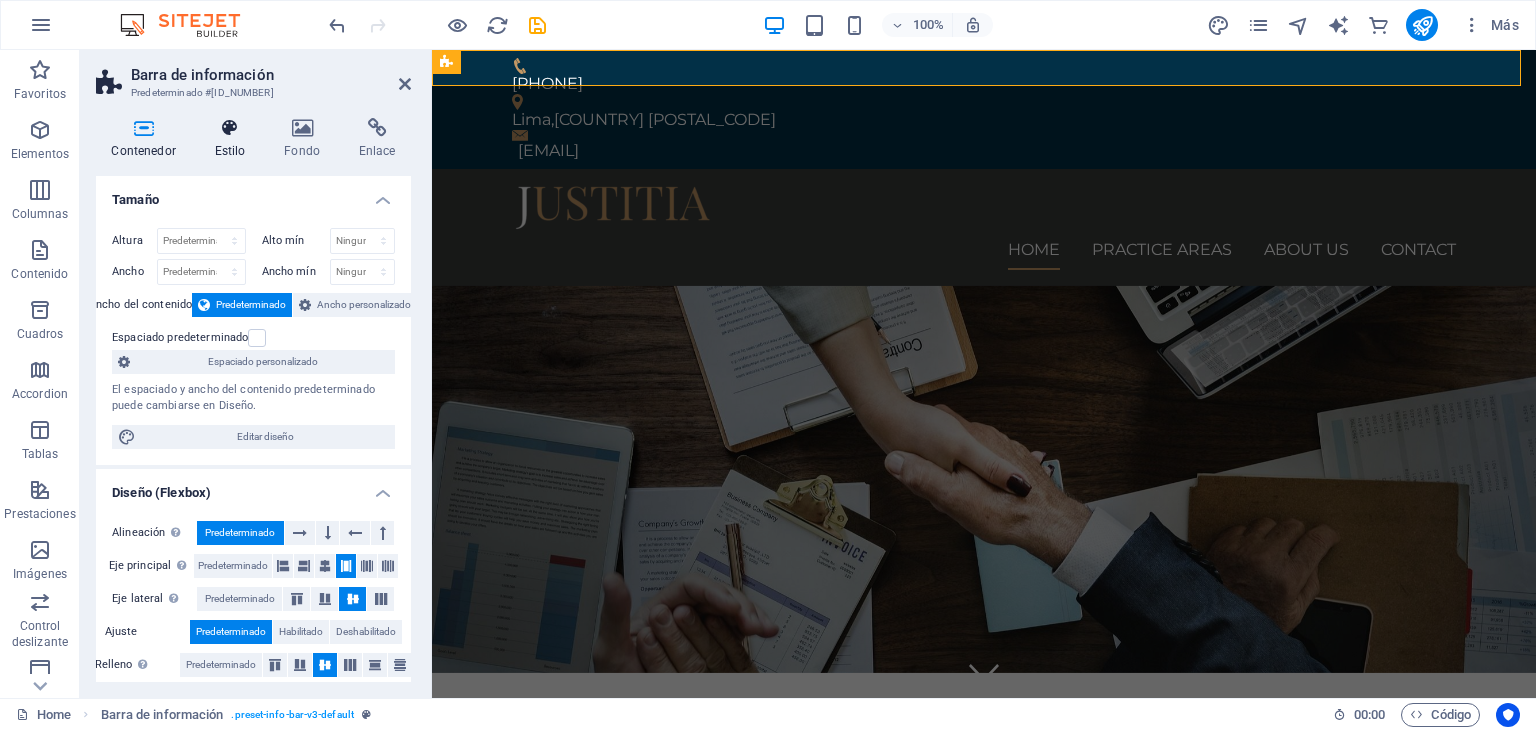 click at bounding box center [230, 128] 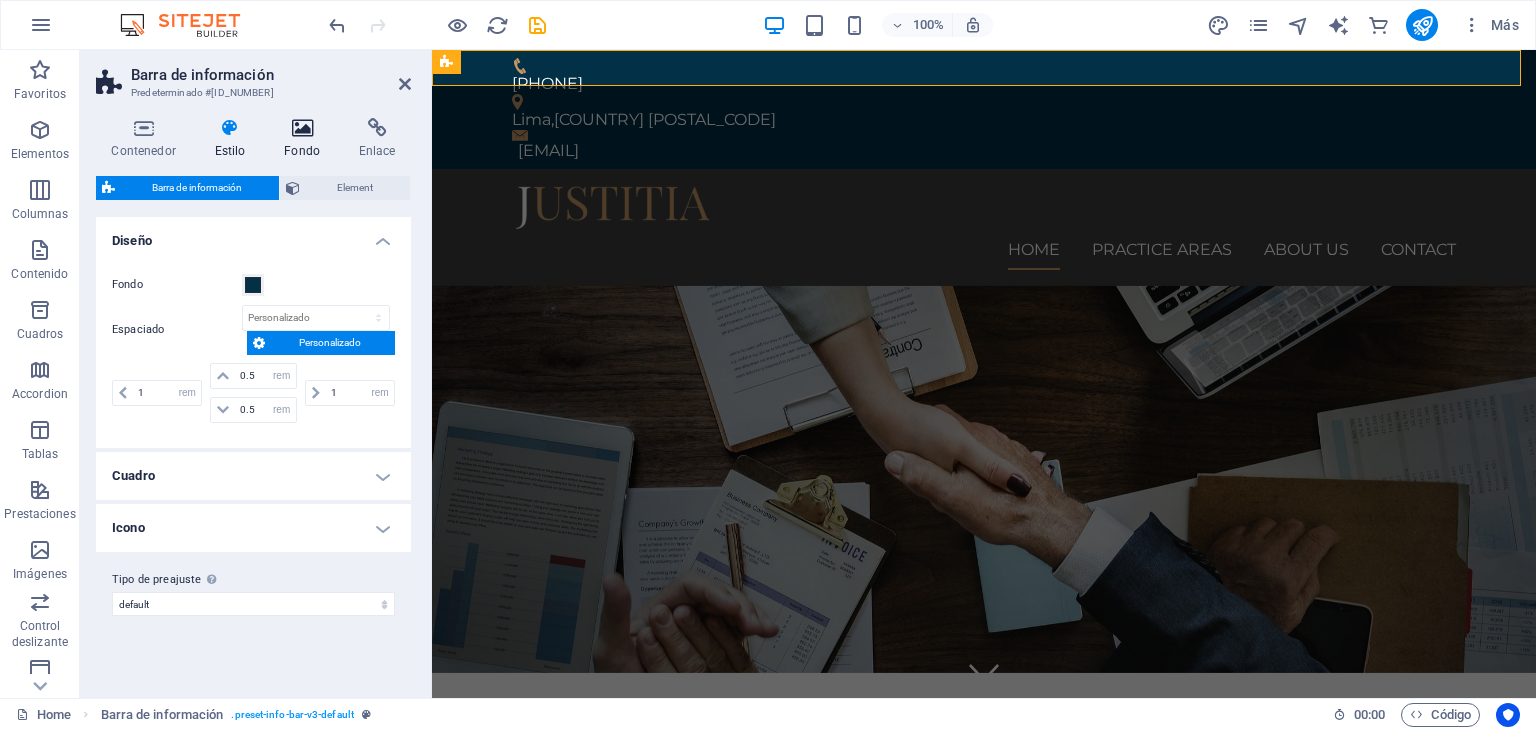 click at bounding box center [302, 128] 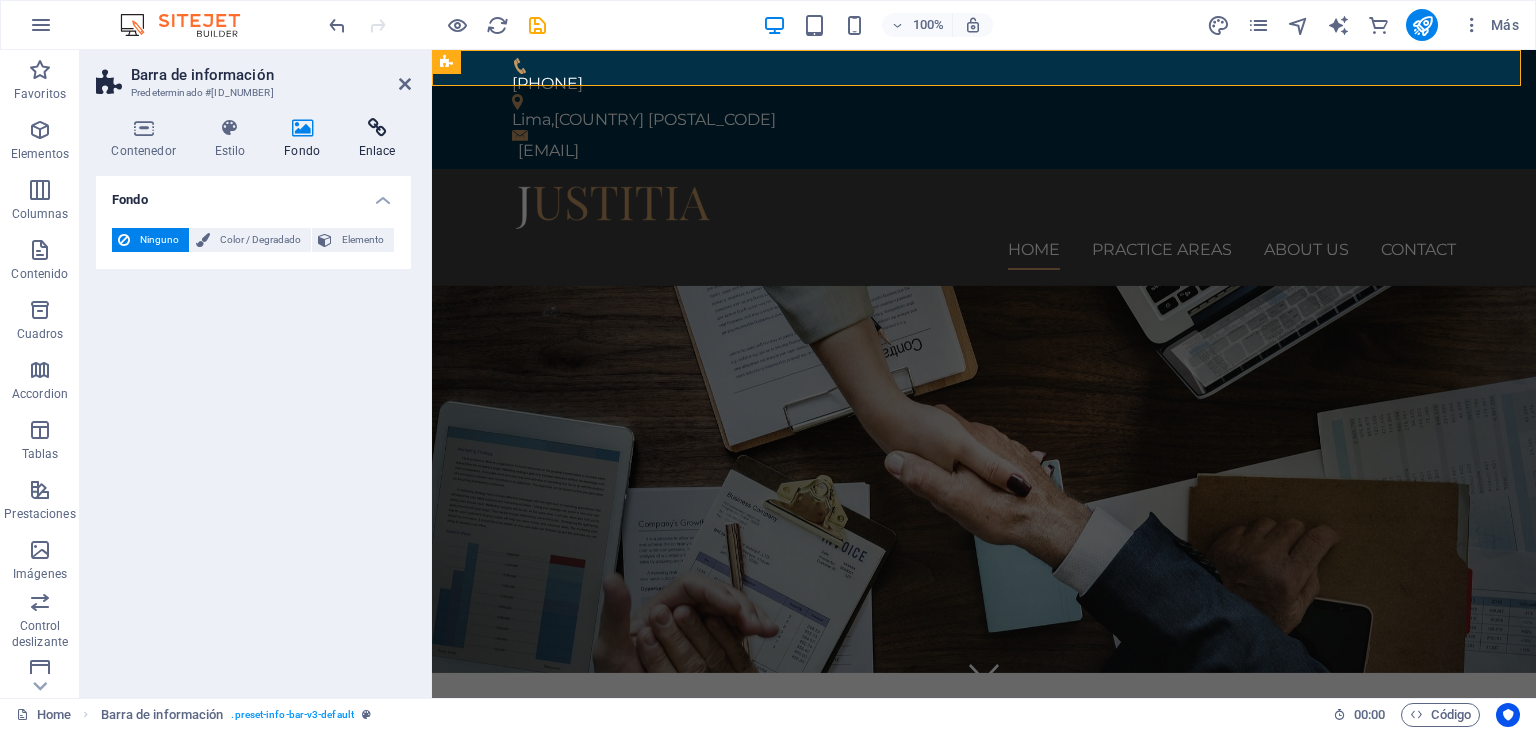 click at bounding box center (377, 128) 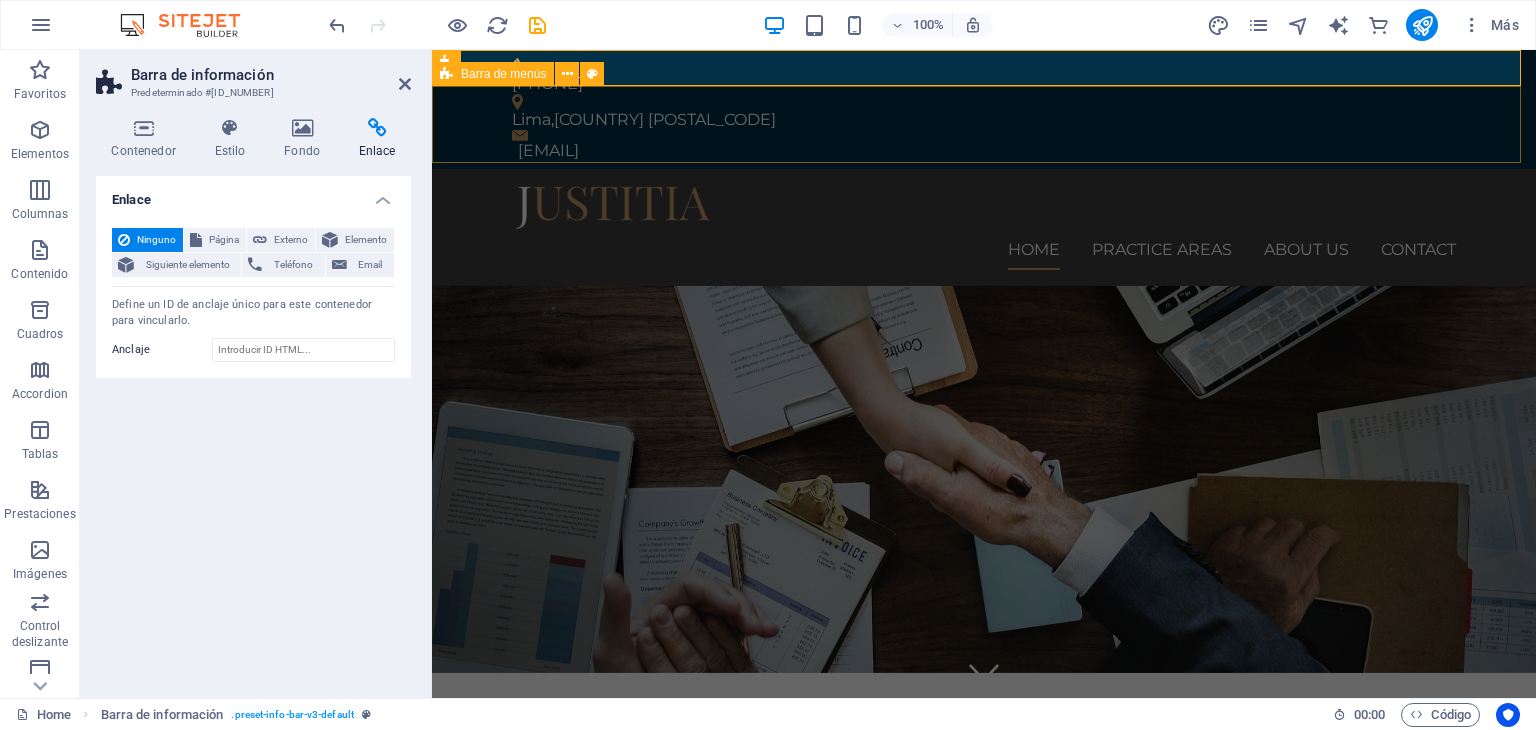 click on "Home Practice Areas About us Contact" at bounding box center (984, 227) 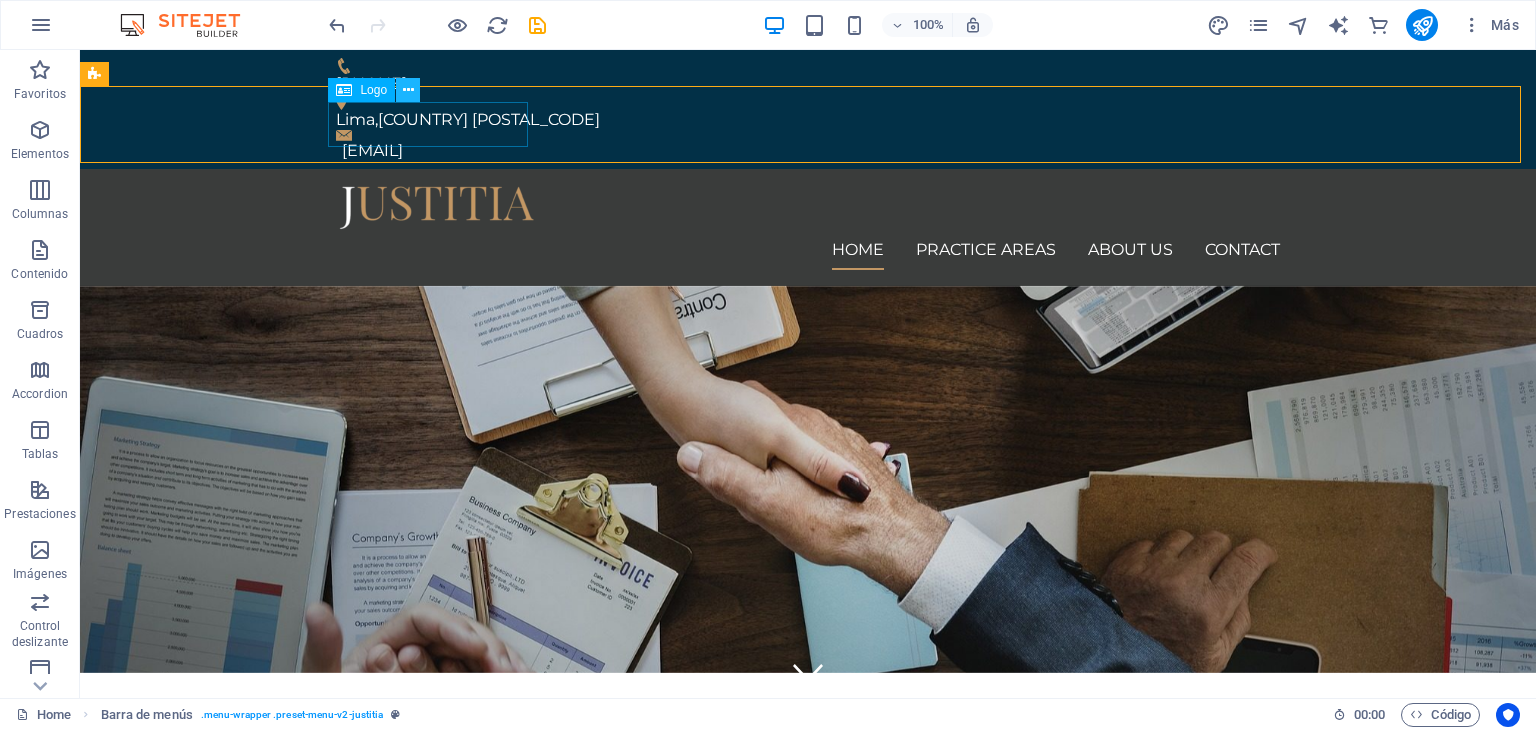 click at bounding box center [408, 90] 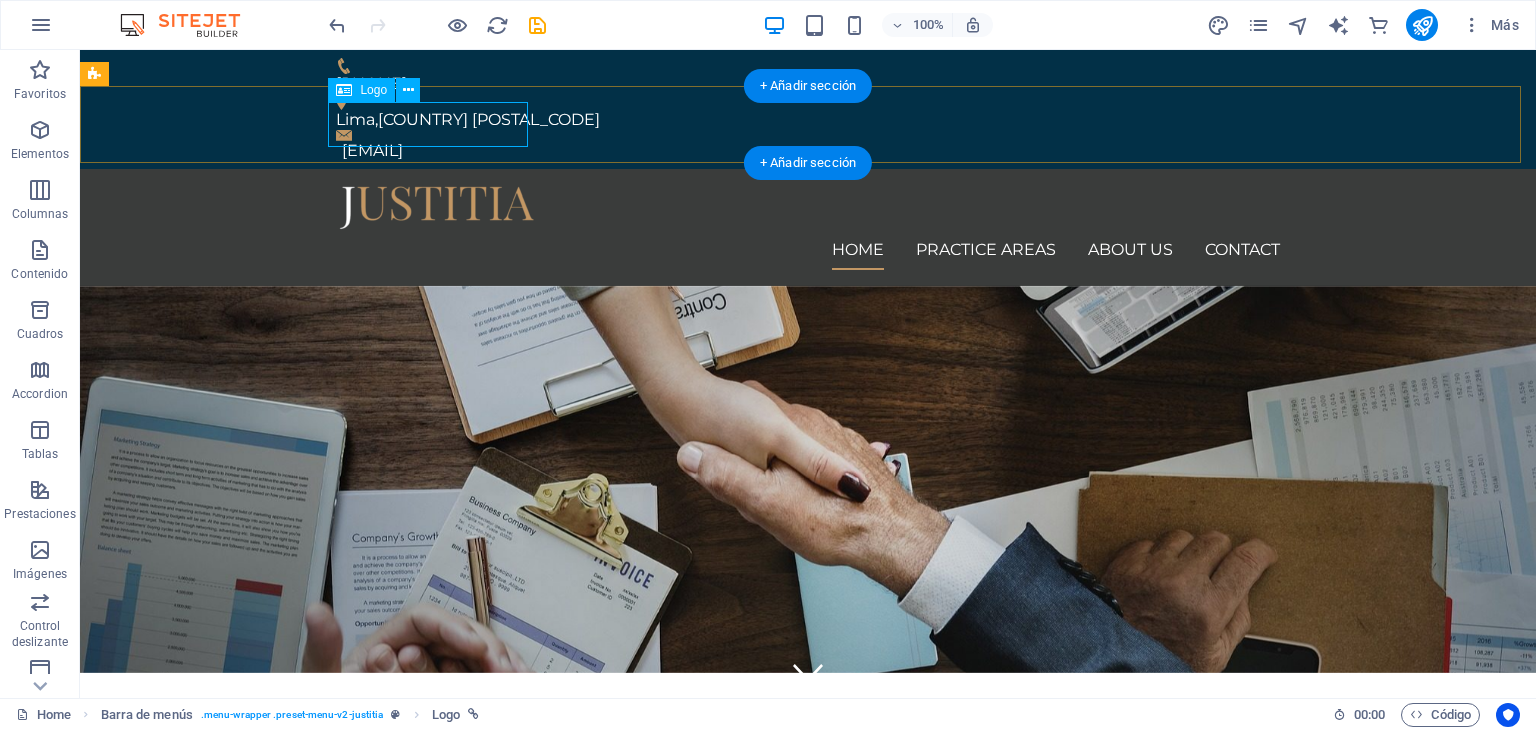 click at bounding box center [808, 207] 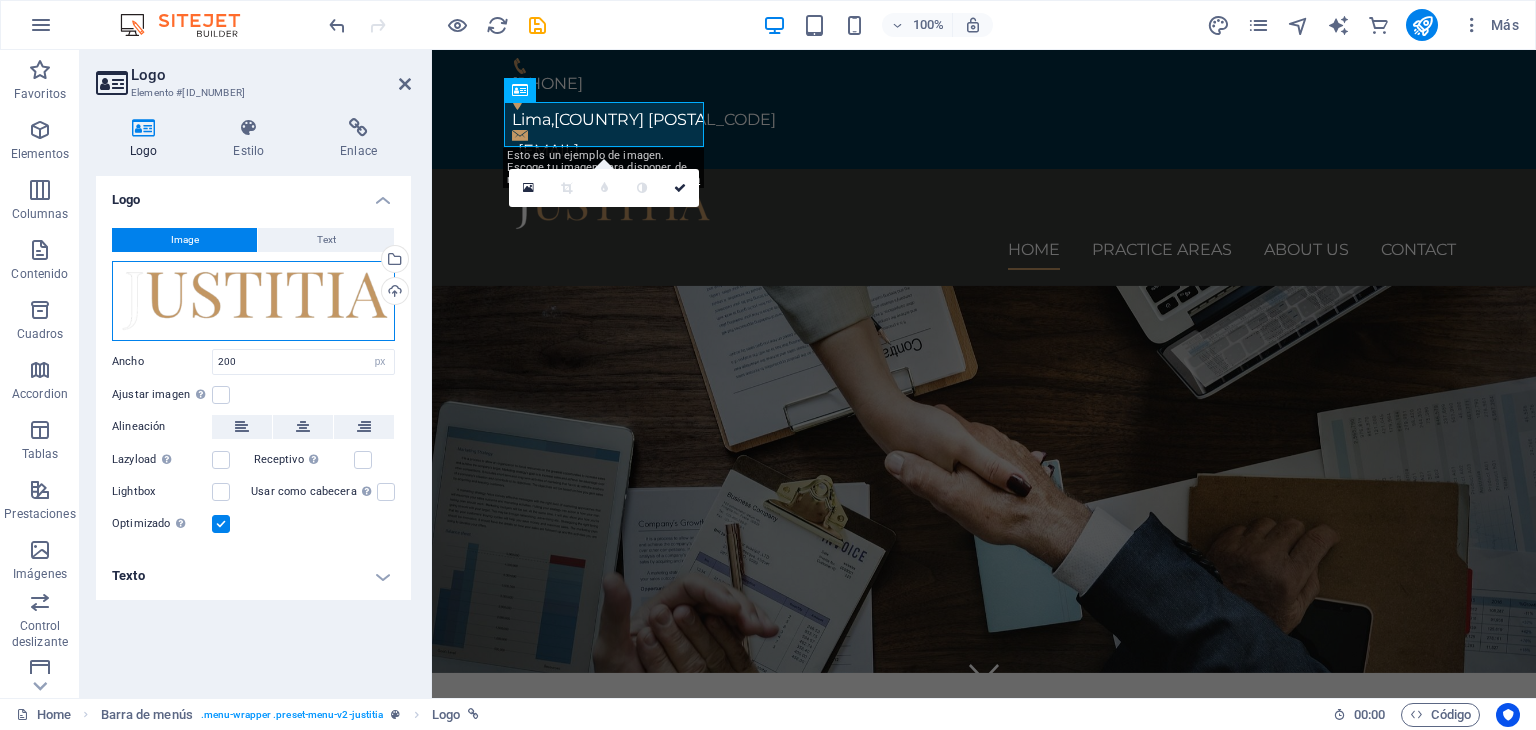 click on "Arrastra archivos aquí, haz clic para escoger archivos o  selecciona archivos de Archivos o de nuestra galería gratuita de fotos y vídeos" at bounding box center [253, 301] 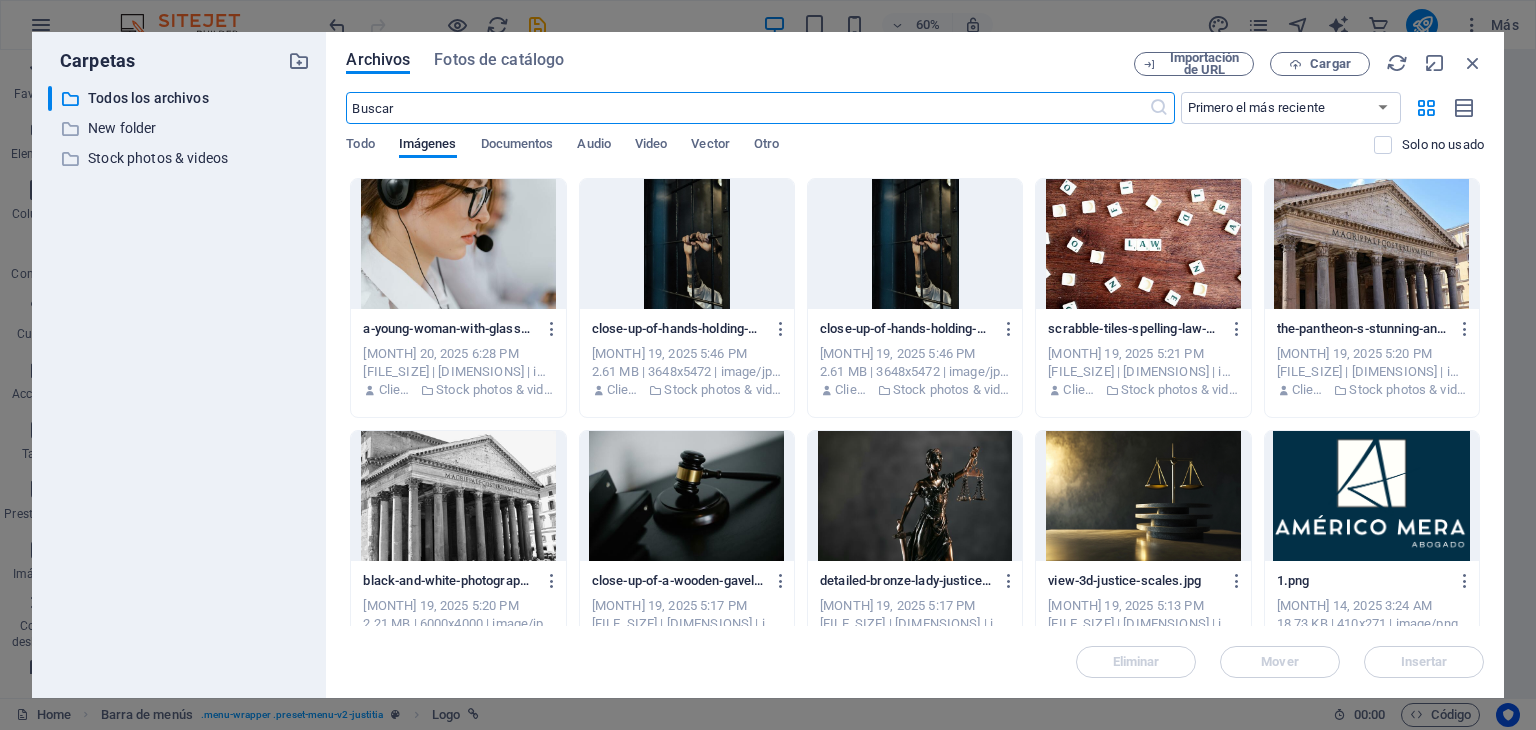 scroll, scrollTop: 600, scrollLeft: 0, axis: vertical 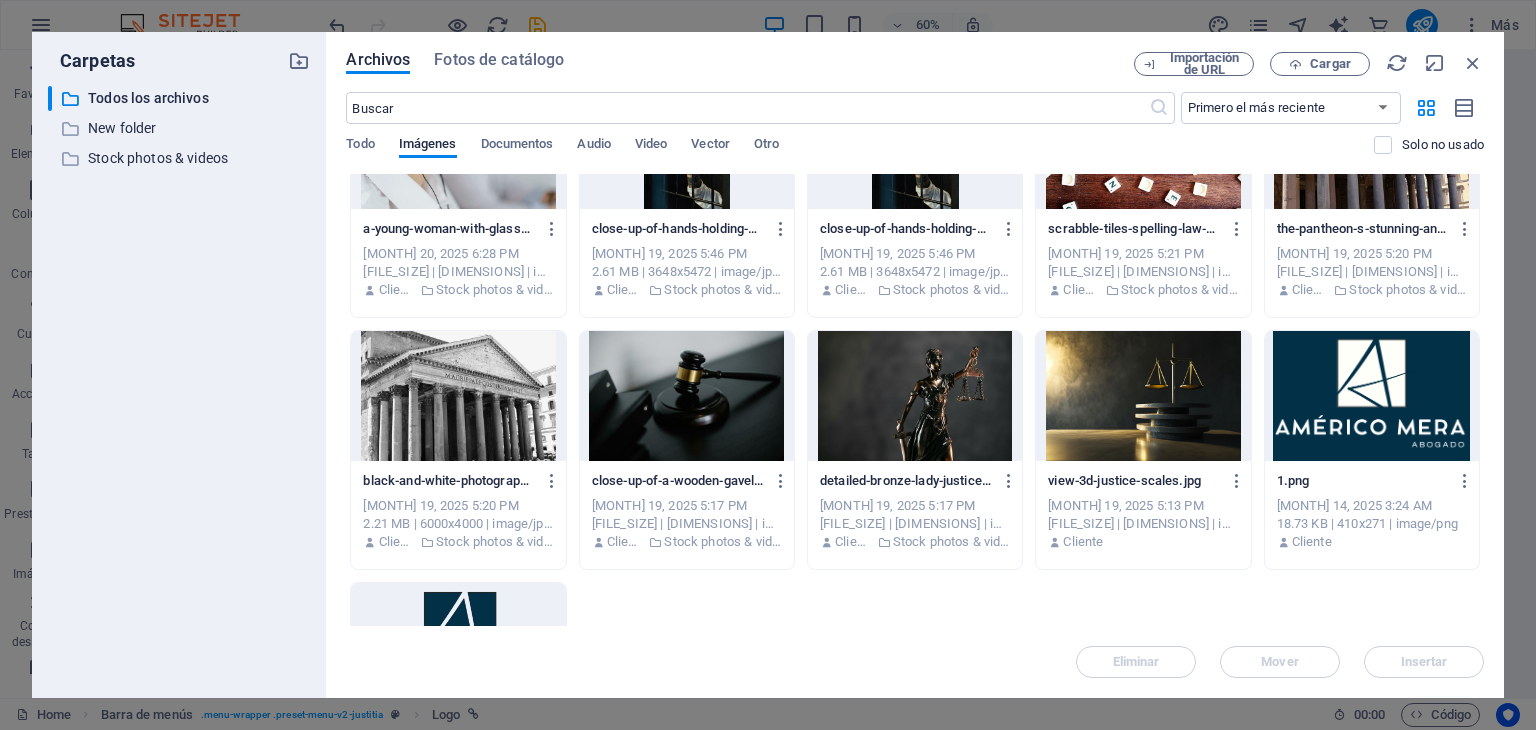 click at bounding box center [1372, 396] 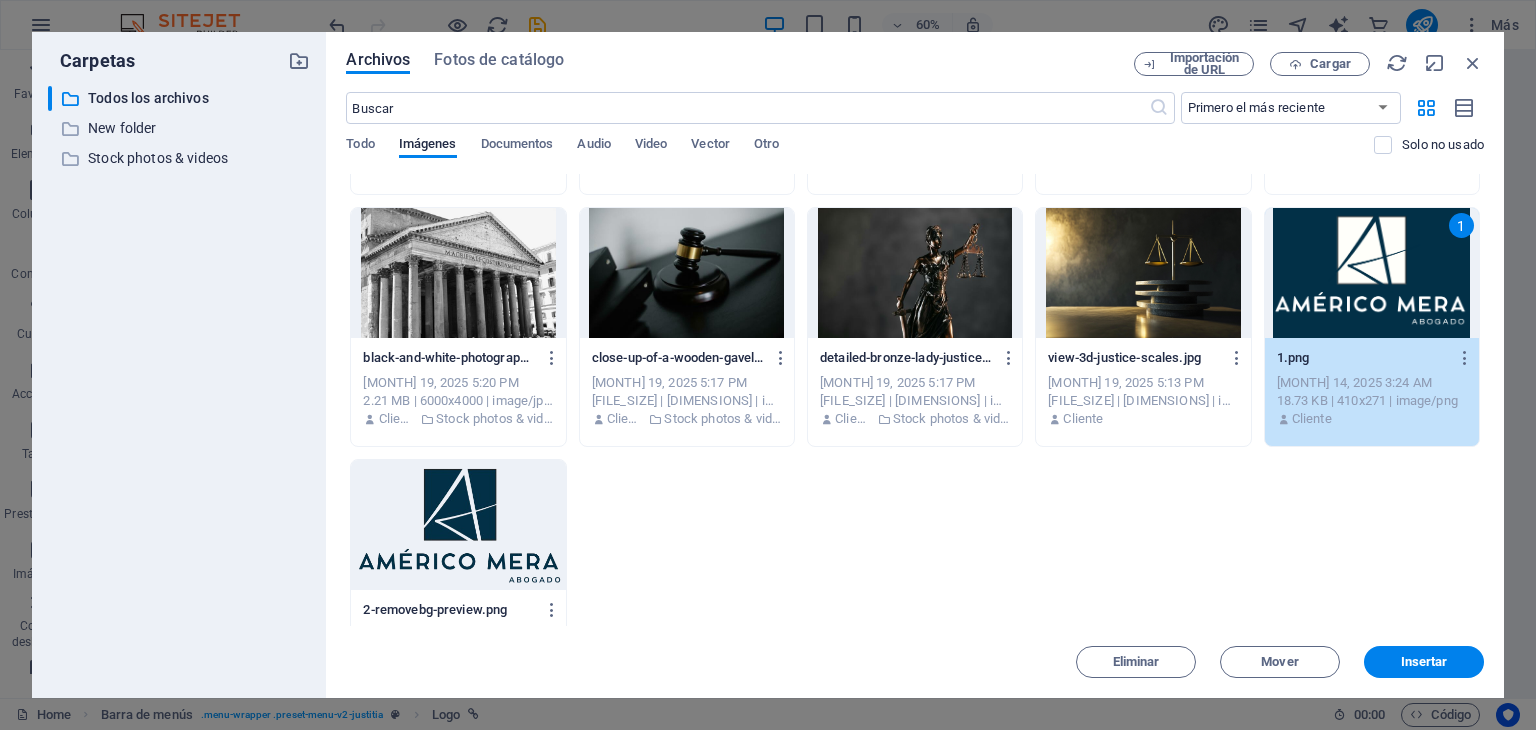 scroll, scrollTop: 696, scrollLeft: 0, axis: vertical 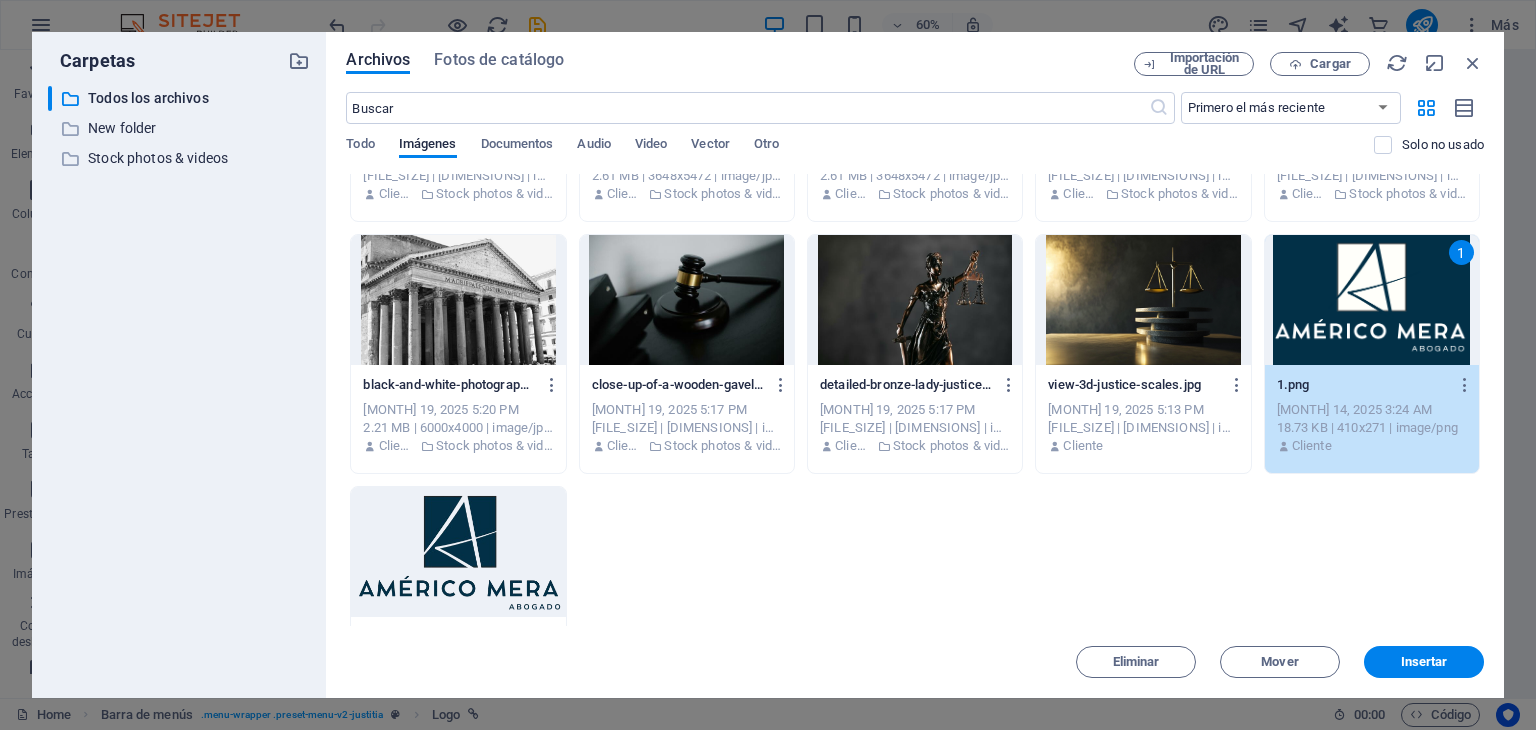 click at bounding box center (458, 552) 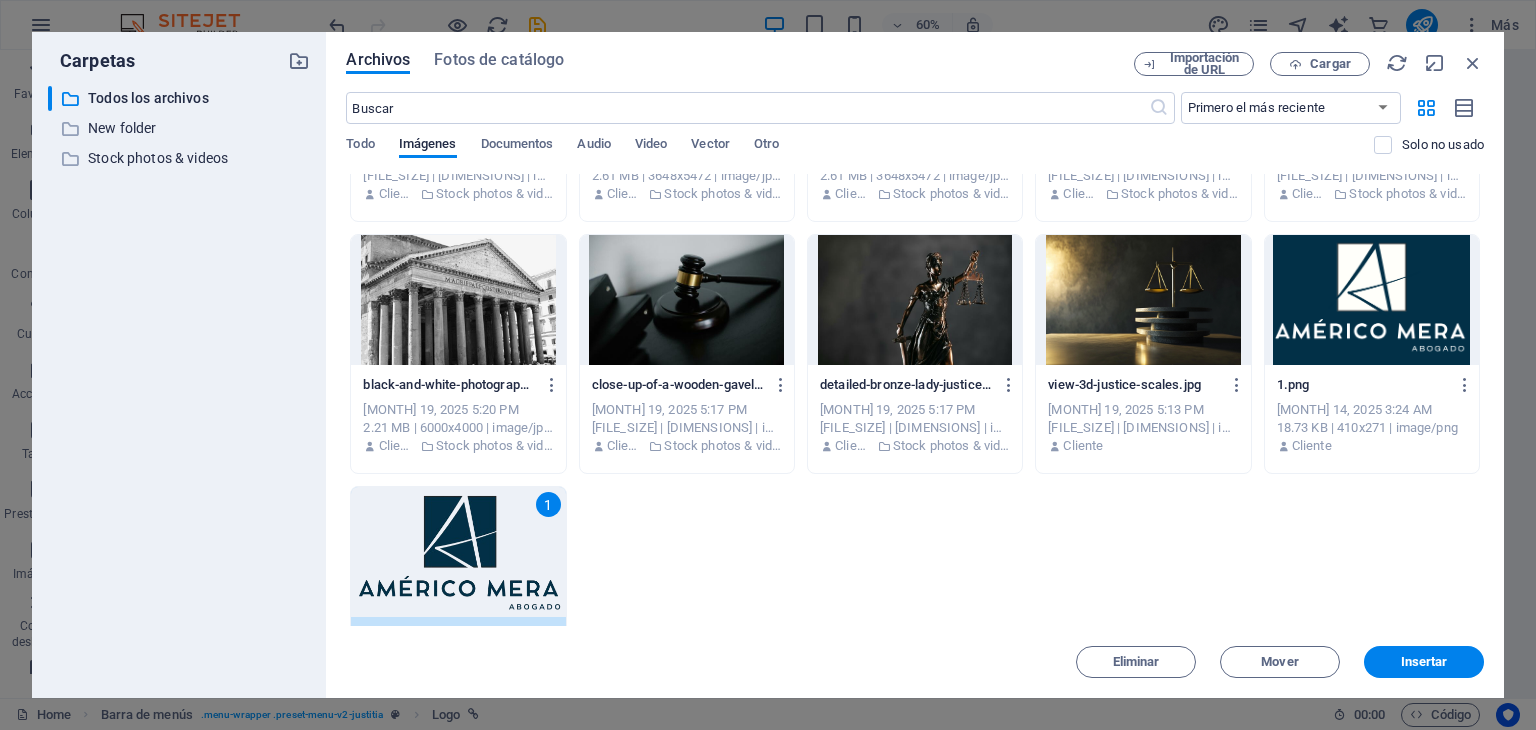 click on "1" at bounding box center [458, 552] 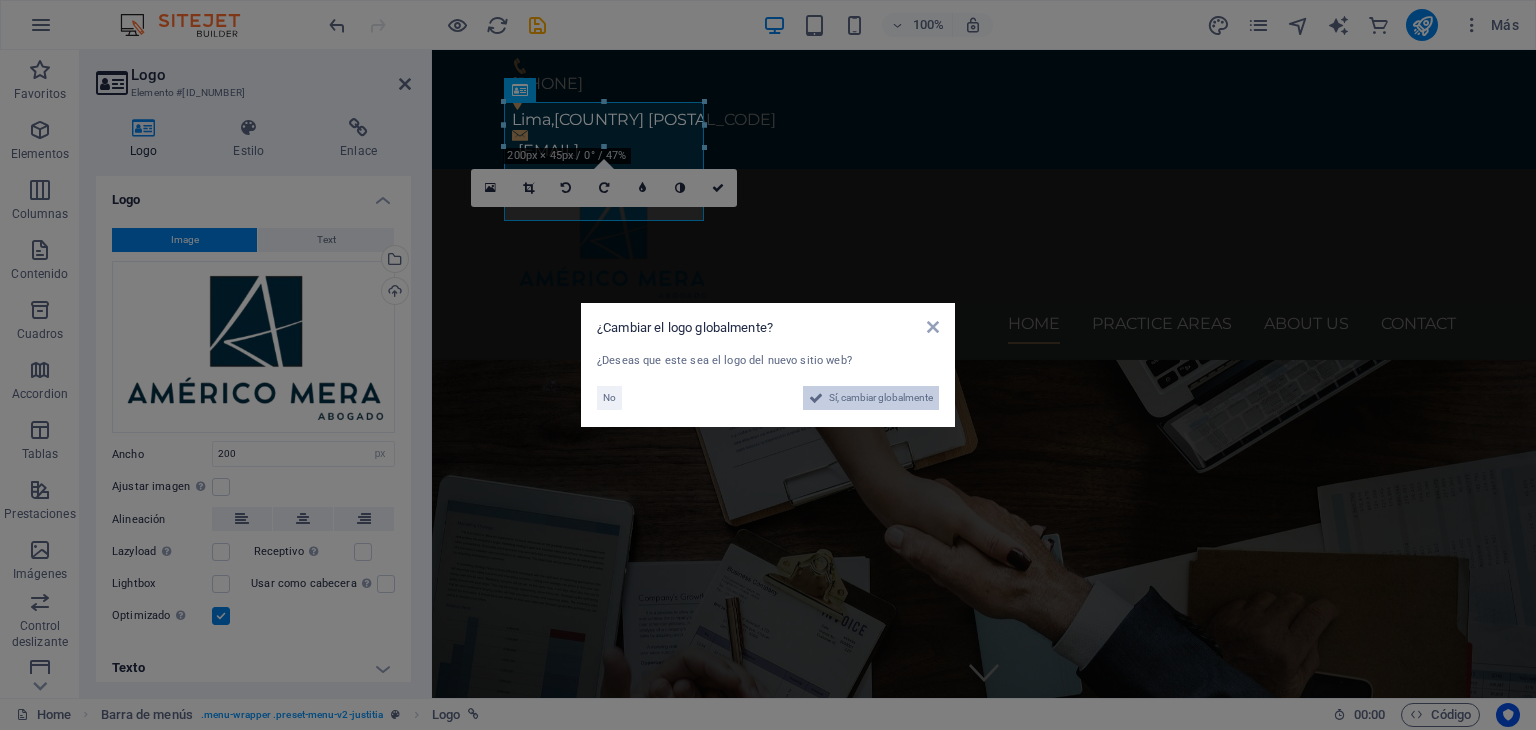 click on "Sí, cambiar globalmente" at bounding box center [881, 398] 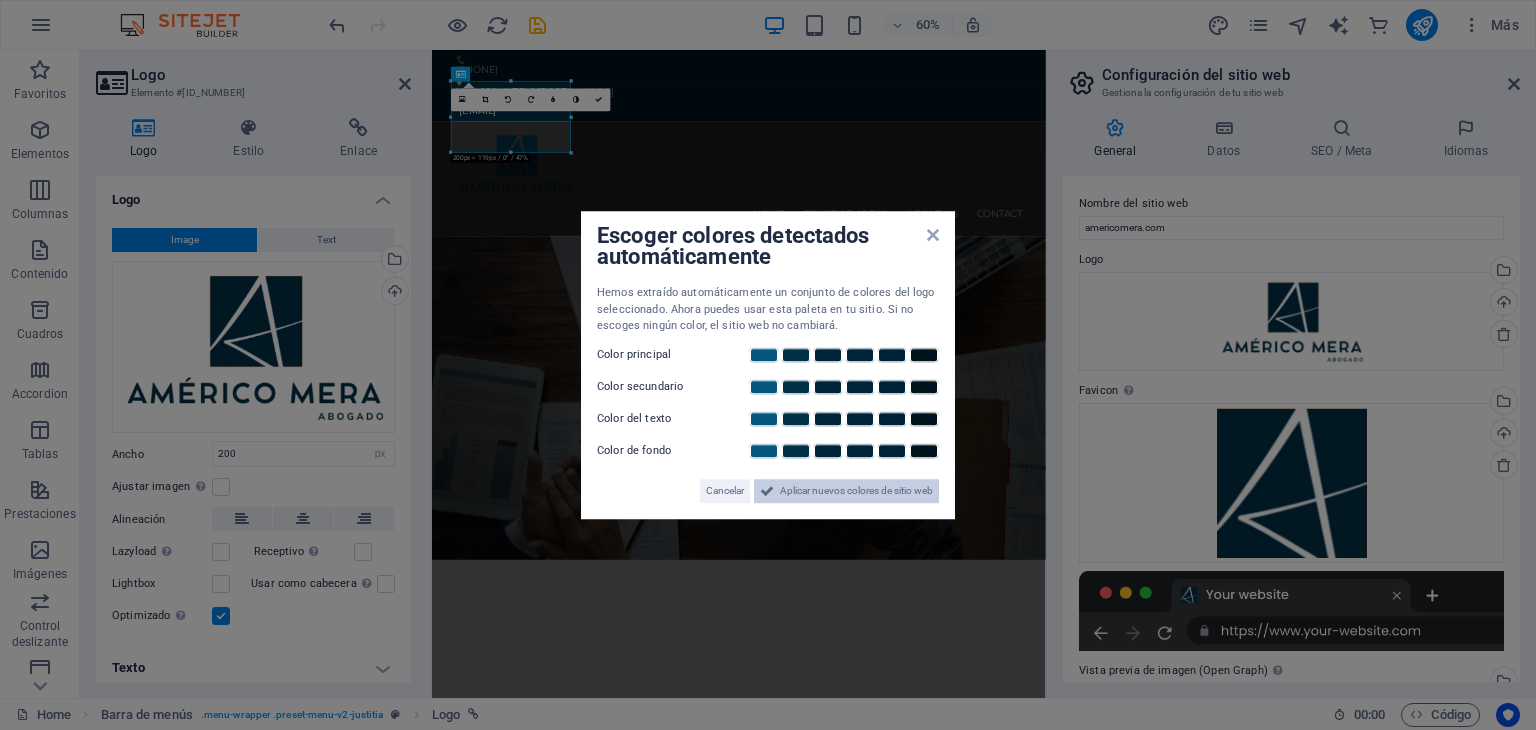 click on "Aplicar nuevos colores de sitio web" at bounding box center (856, 491) 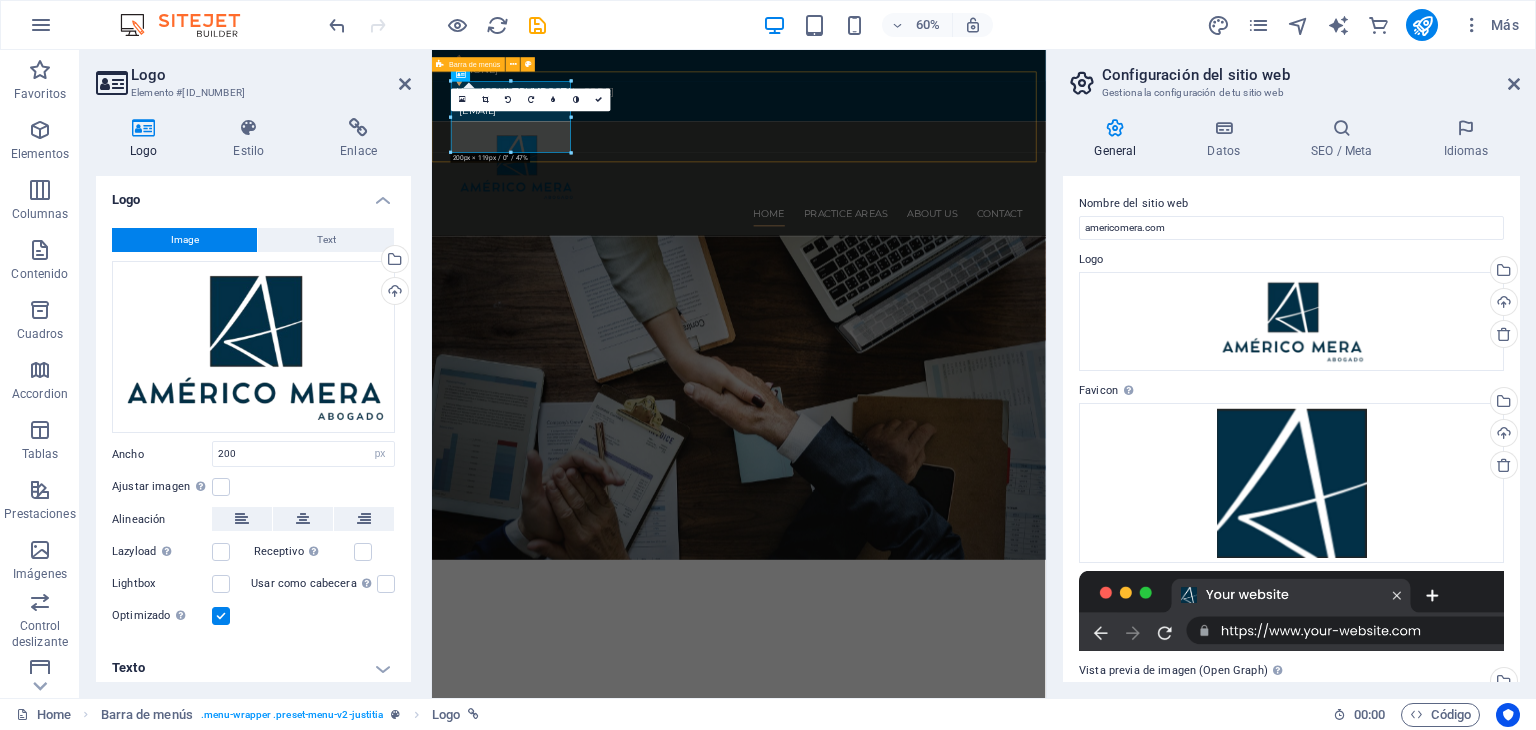 click on "Home Practice Areas About us Contact" at bounding box center (943, 264) 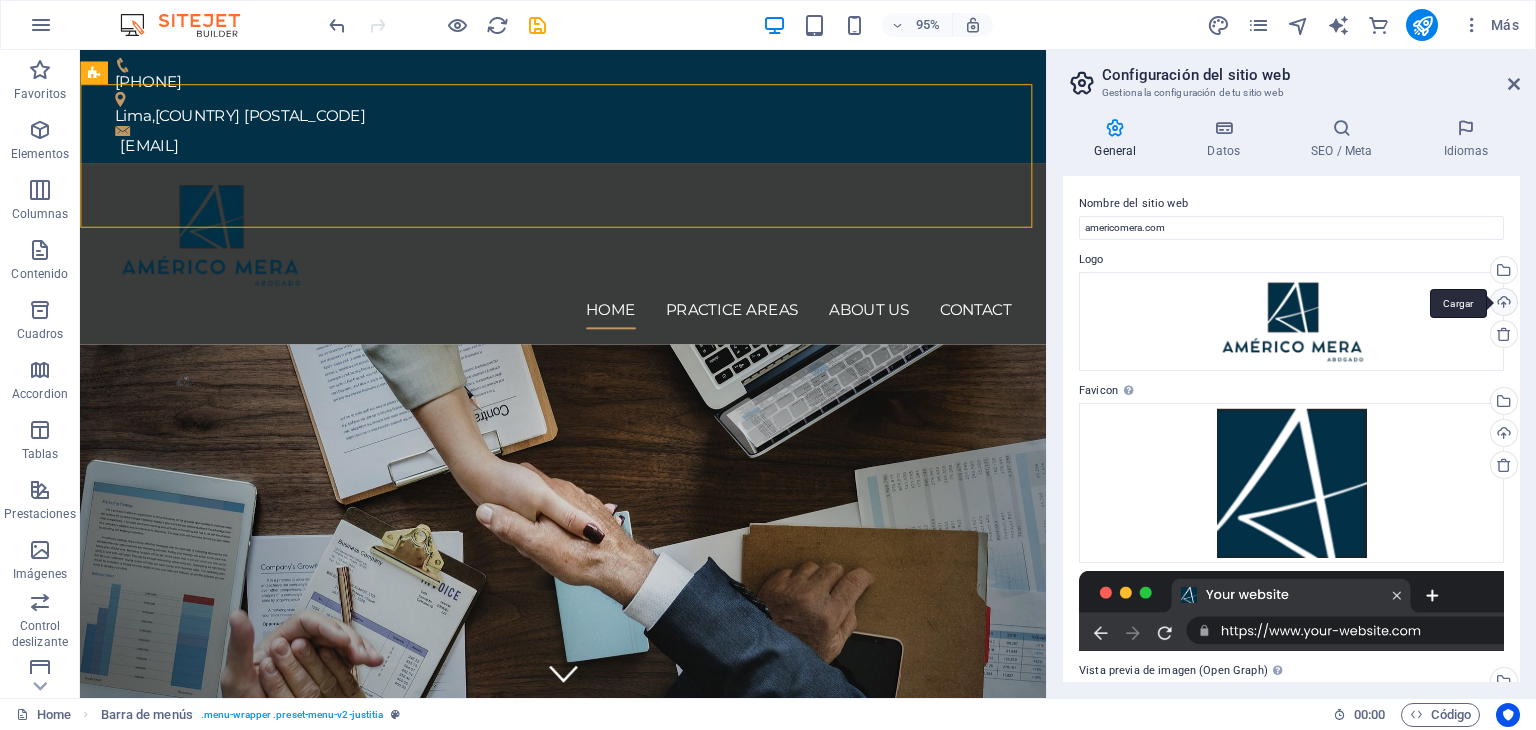 click on "Cargar" at bounding box center [1502, 304] 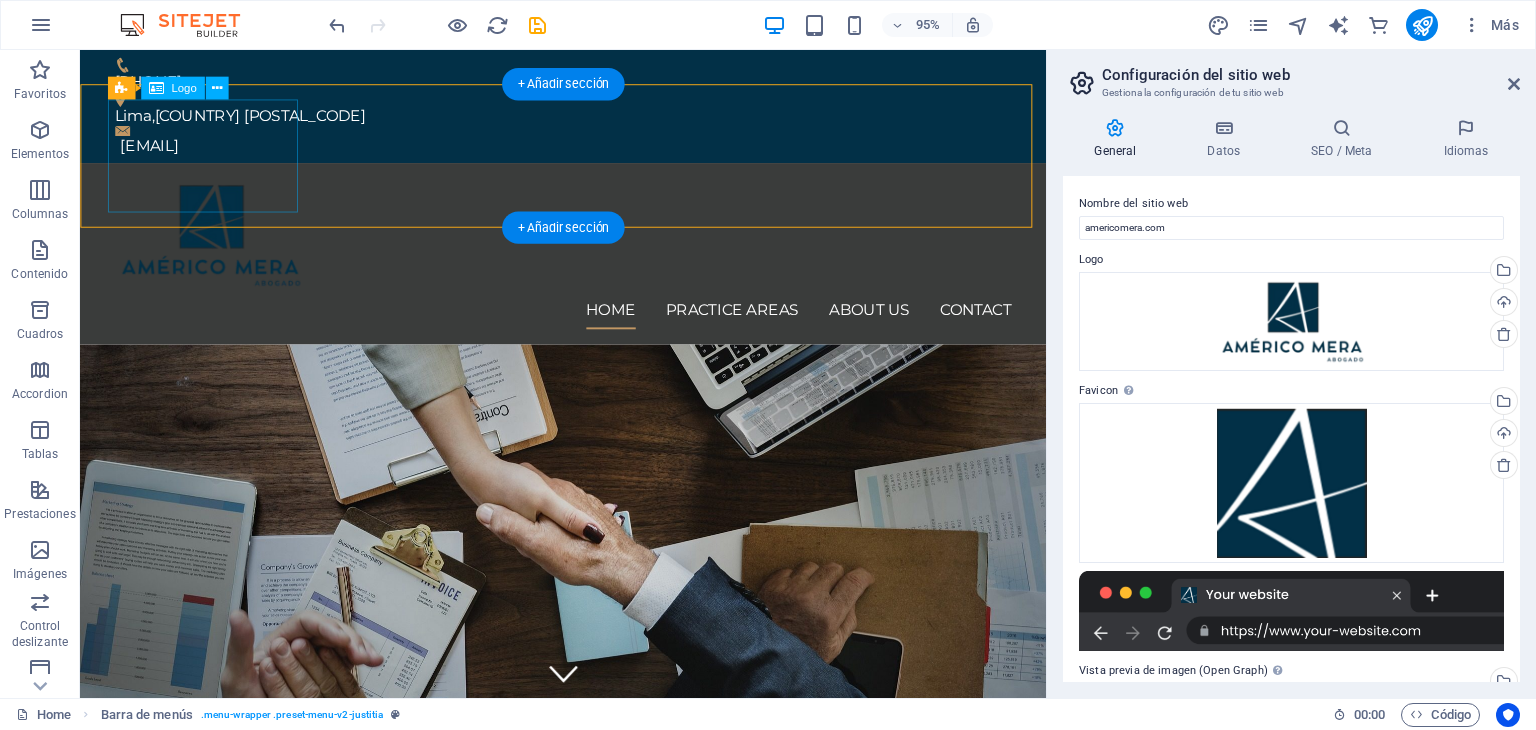 click at bounding box center [589, 244] 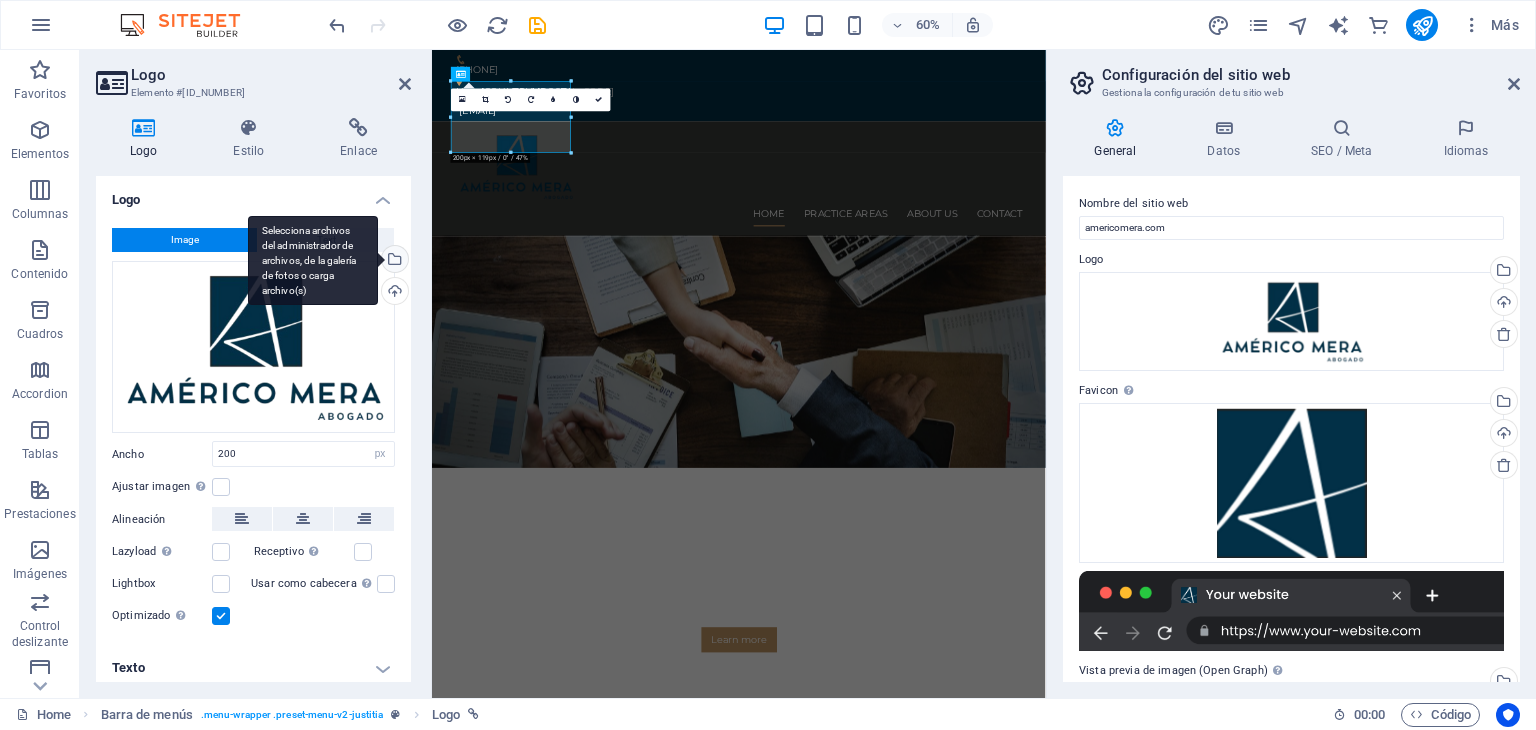 click on "Selecciona archivos del administrador de archivos, de la galería de fotos o carga archivo(s)" at bounding box center [393, 261] 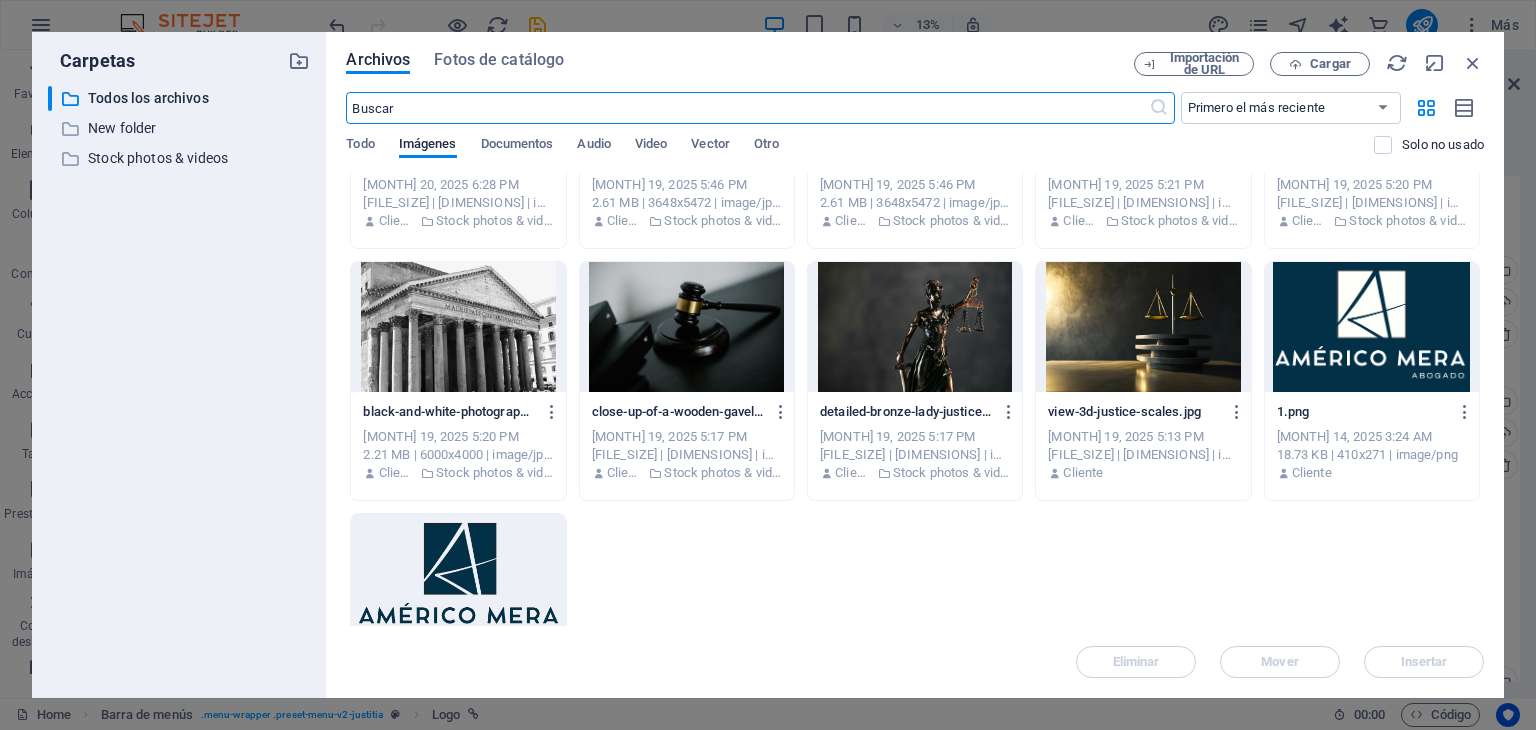scroll, scrollTop: 796, scrollLeft: 0, axis: vertical 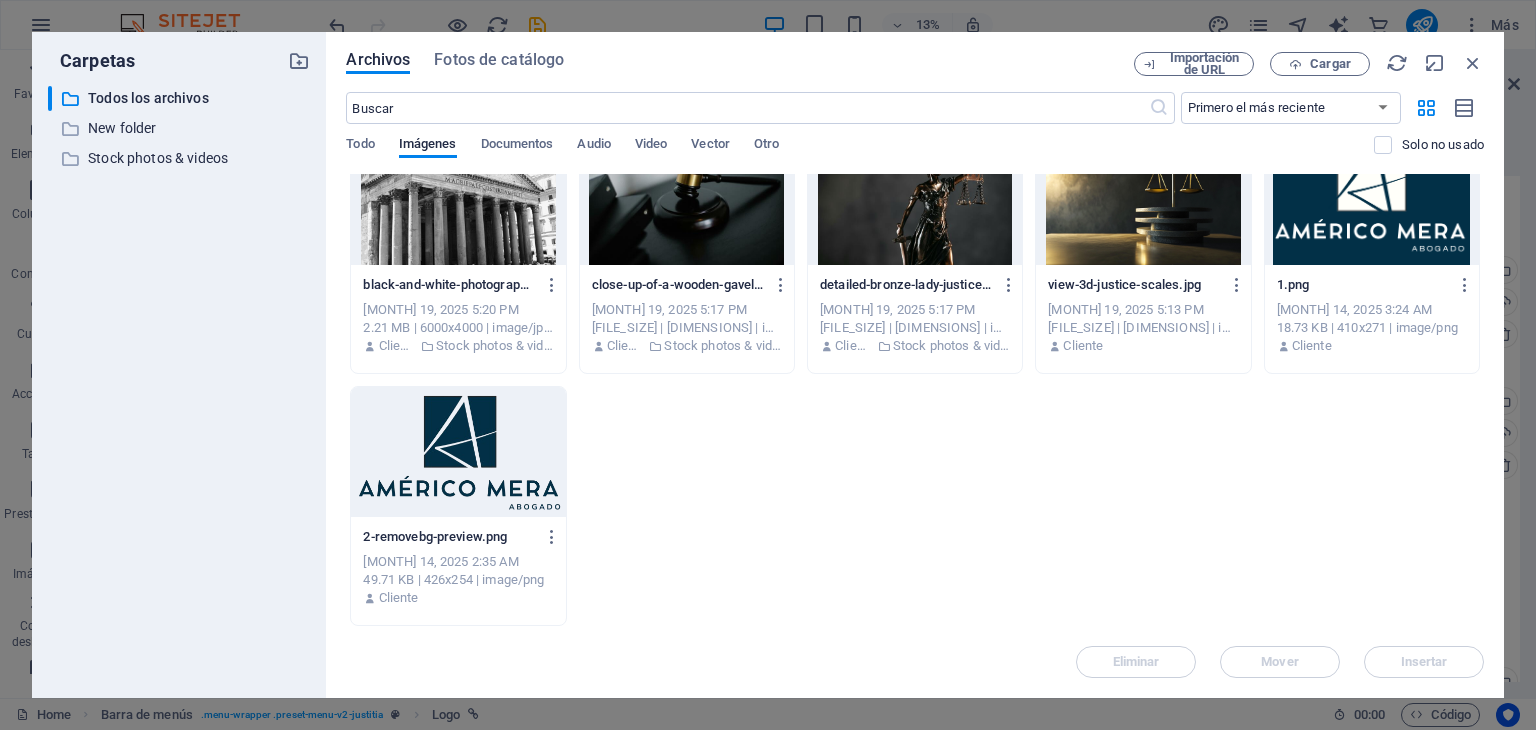 click at bounding box center [1372, 200] 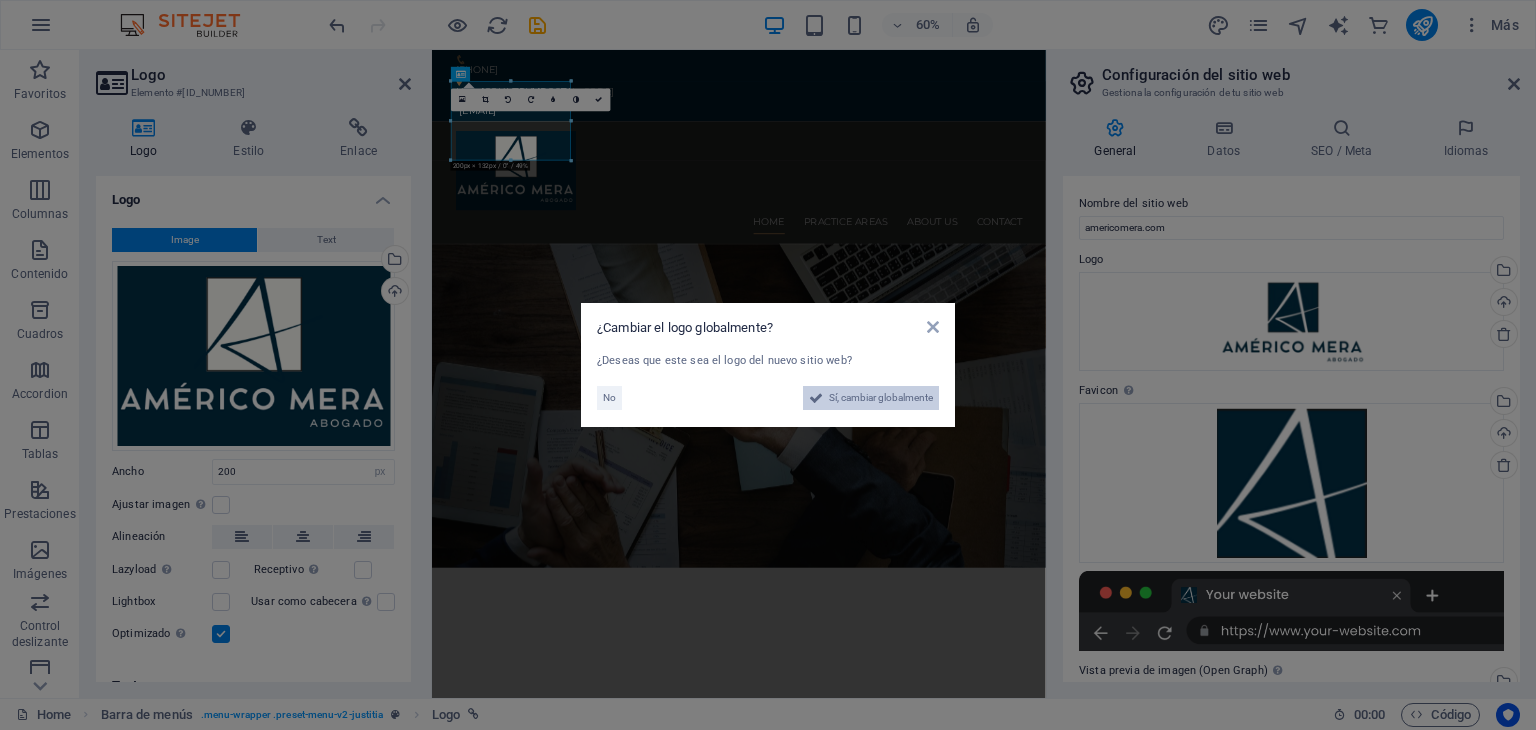 click on "Sí, cambiar globalmente" at bounding box center [881, 398] 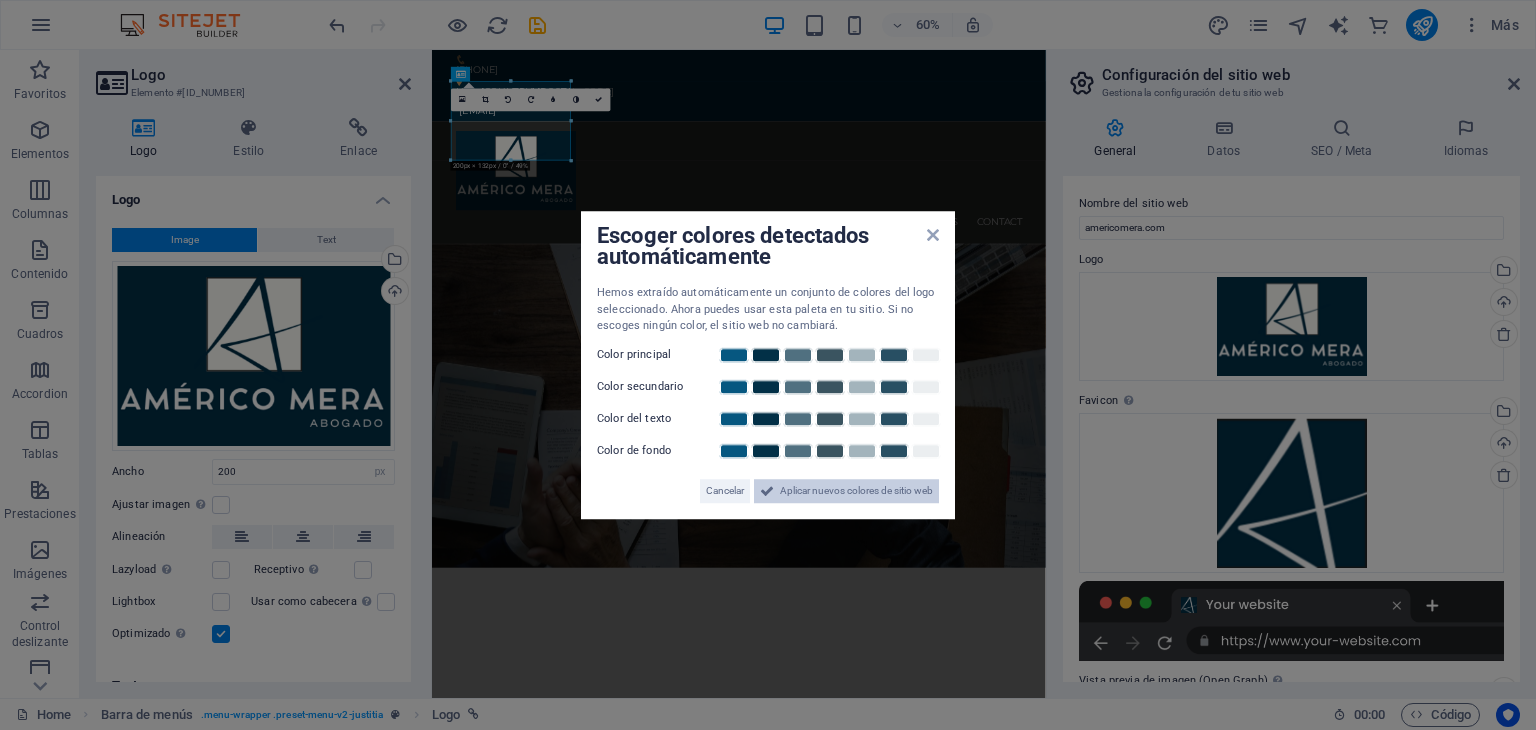 click on "Aplicar nuevos colores de sitio web" at bounding box center (856, 491) 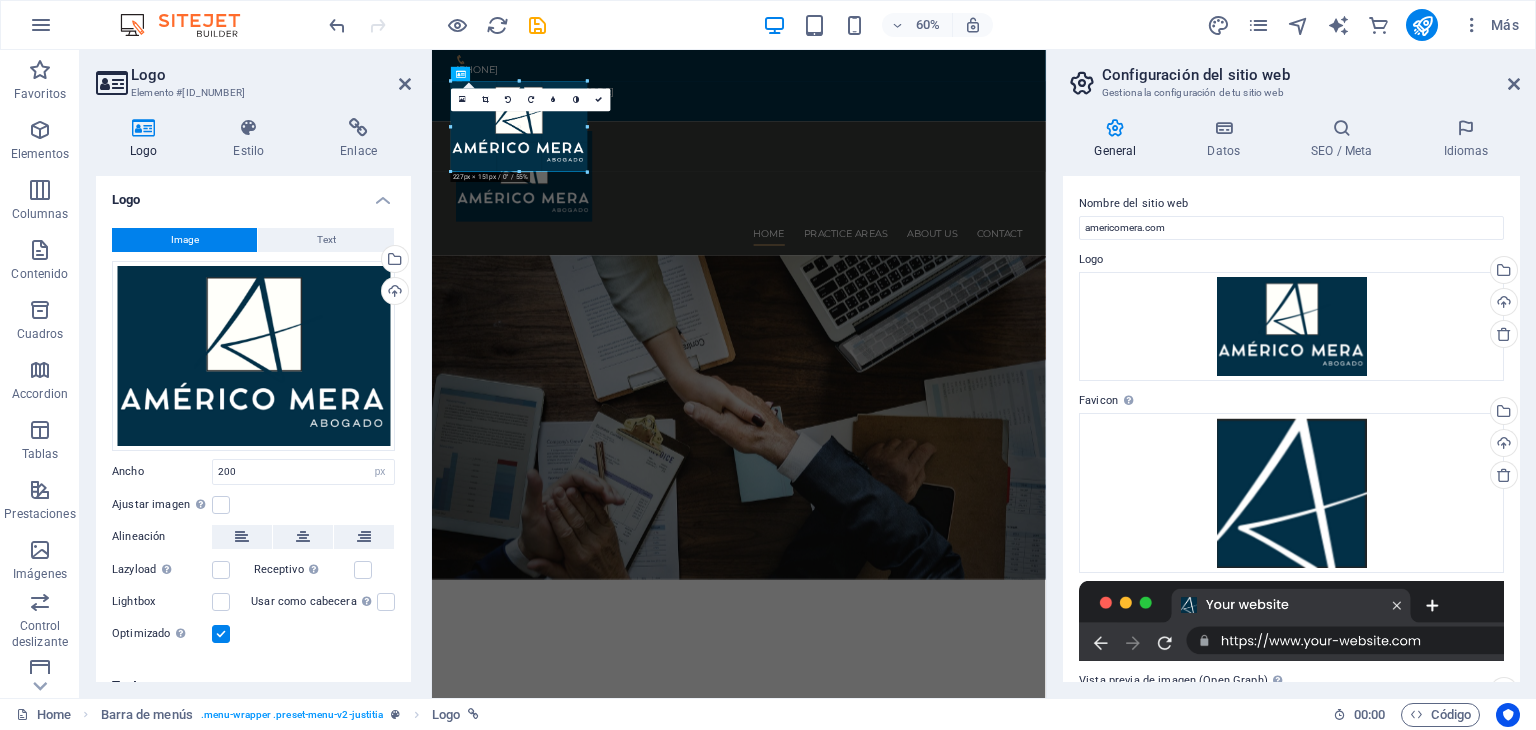 drag, startPoint x: 573, startPoint y: 158, endPoint x: 602, endPoint y: 162, distance: 29.274563 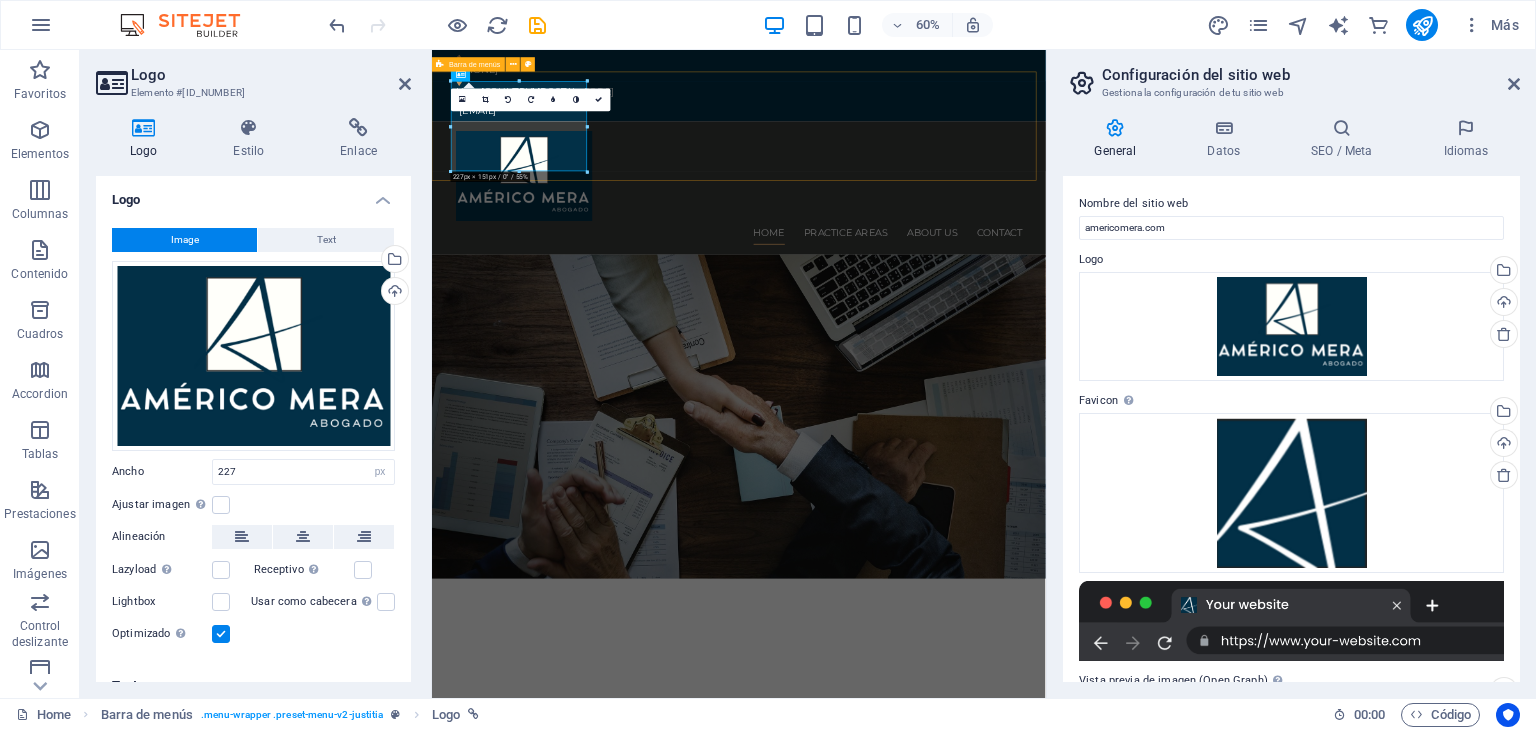 click on "Home Practice Areas About us Contact" at bounding box center [943, 280] 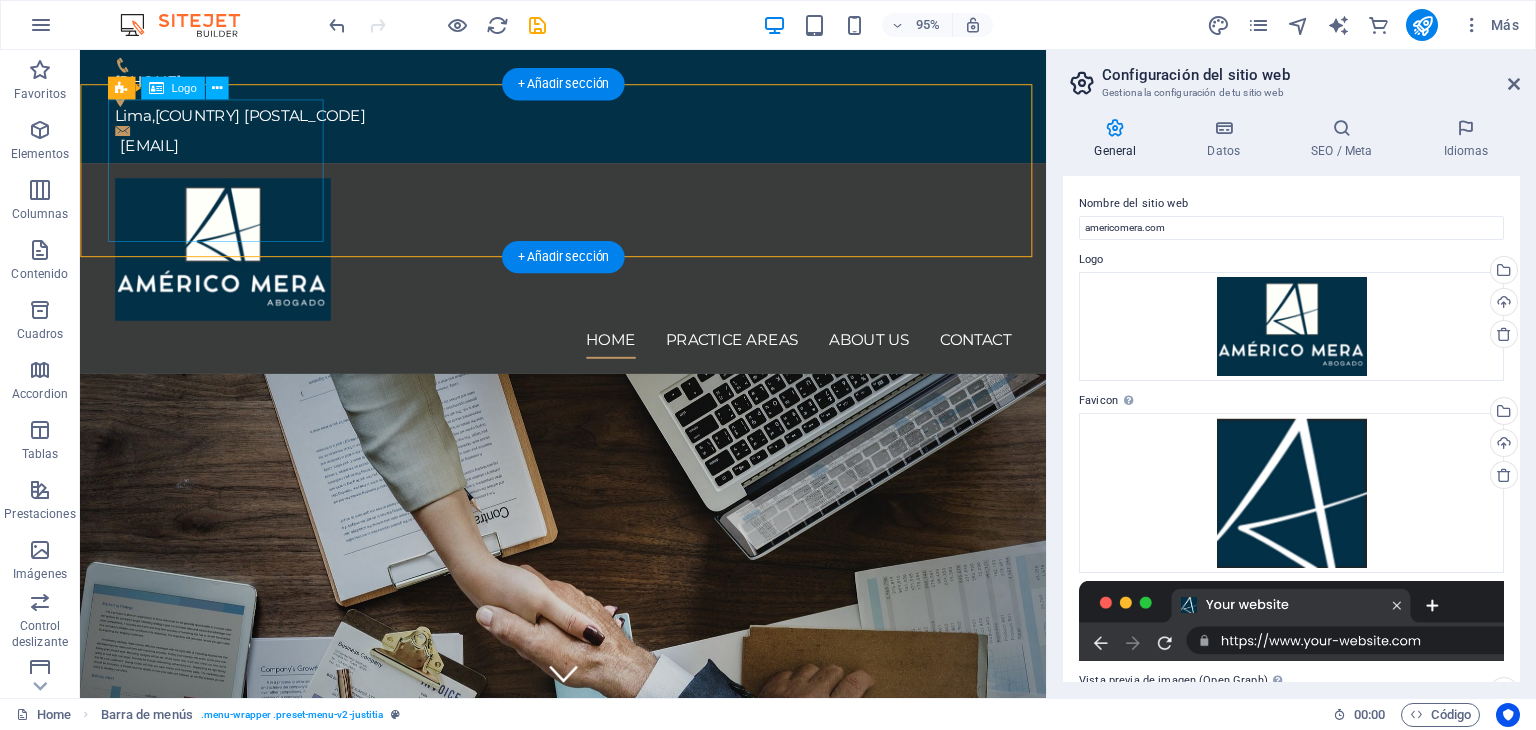 click at bounding box center (589, 260) 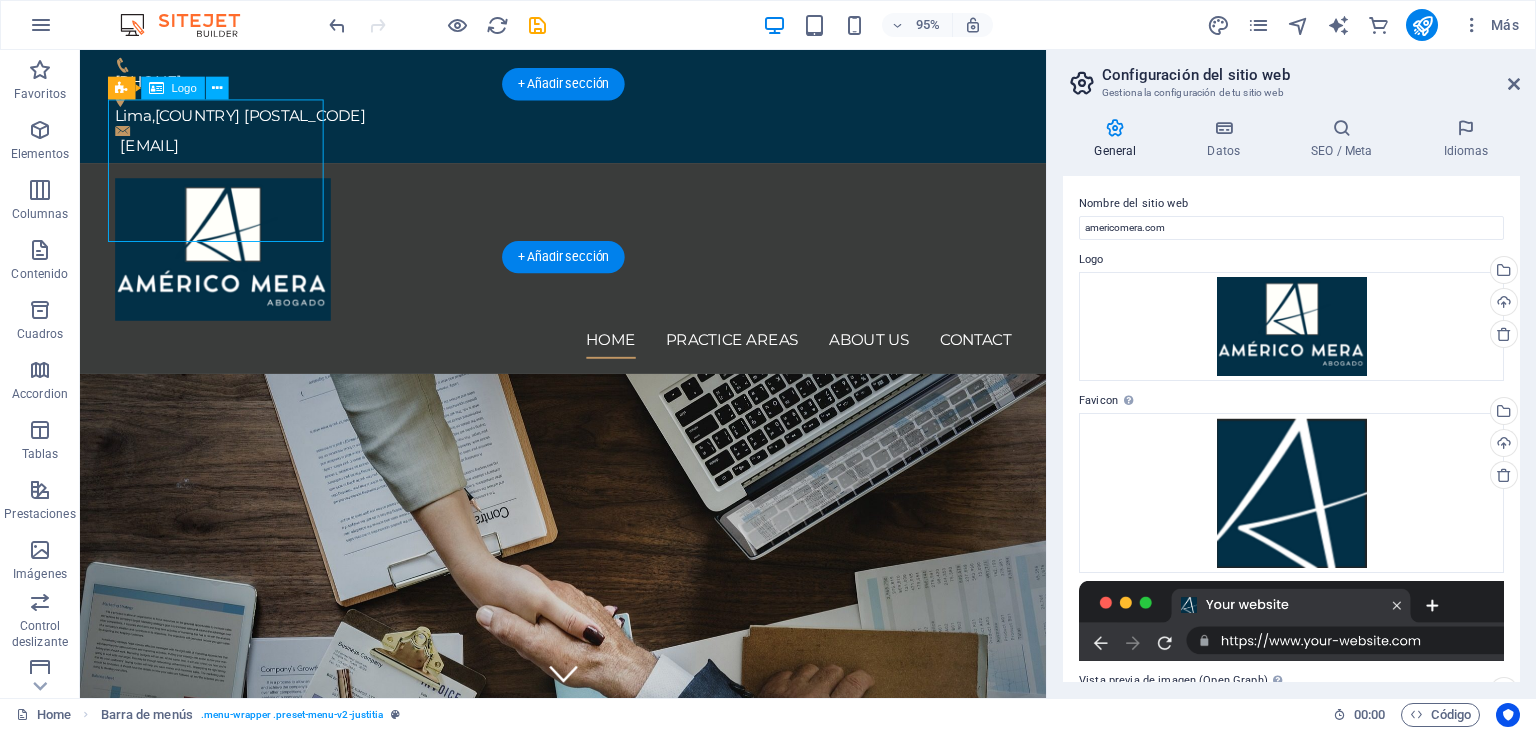 click at bounding box center (589, 260) 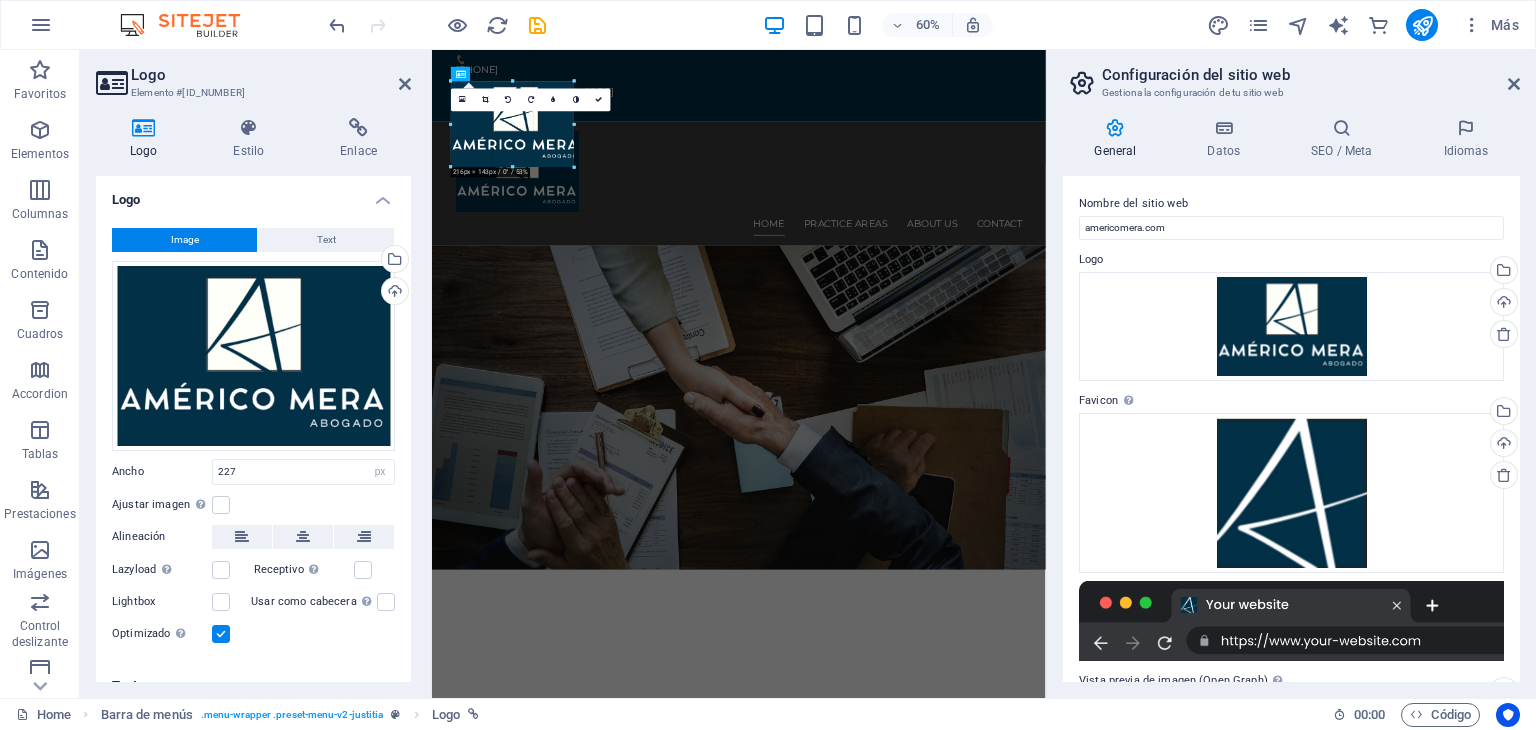 drag, startPoint x: 589, startPoint y: 172, endPoint x: 555, endPoint y: 157, distance: 37.161808 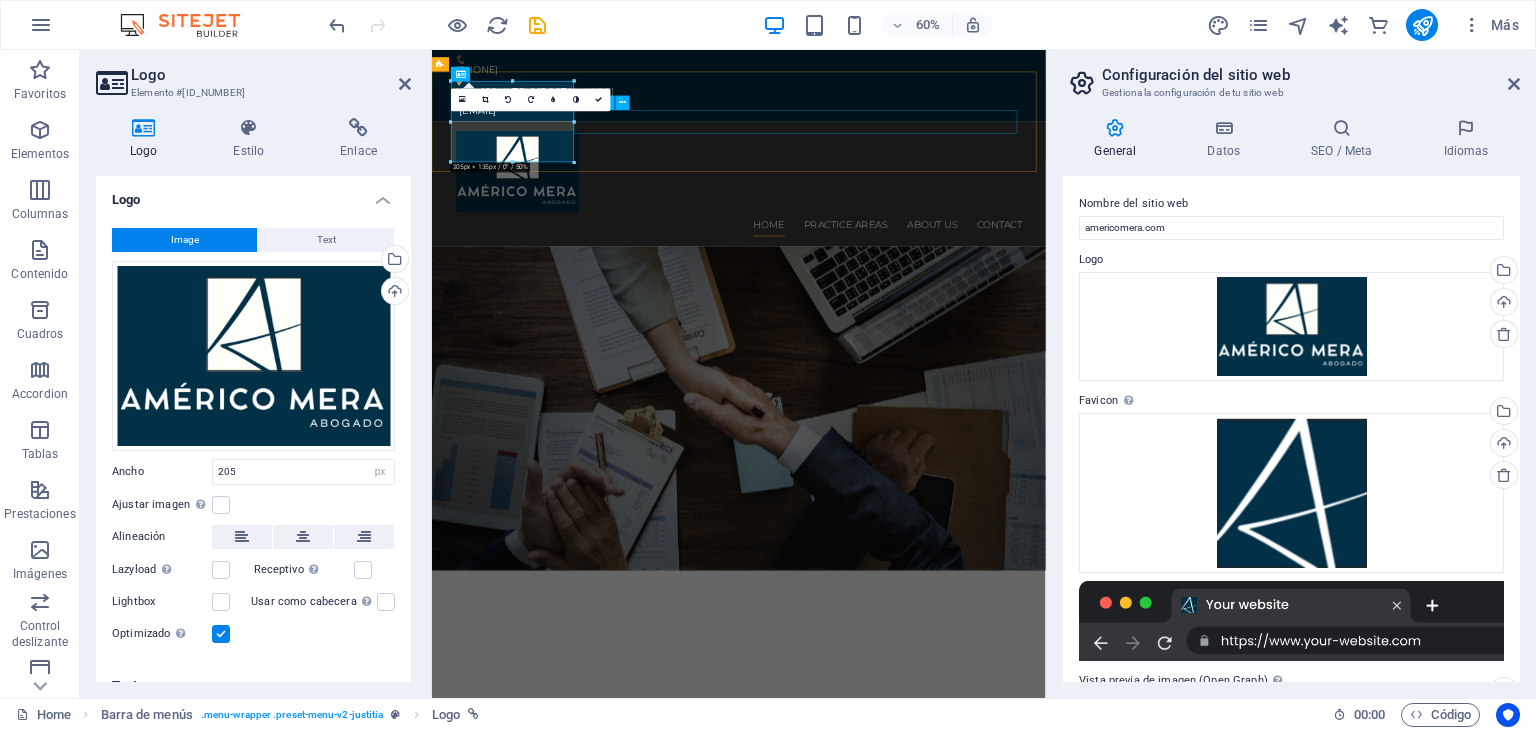 click on "Home Practice Areas About us Contact" at bounding box center (944, 341) 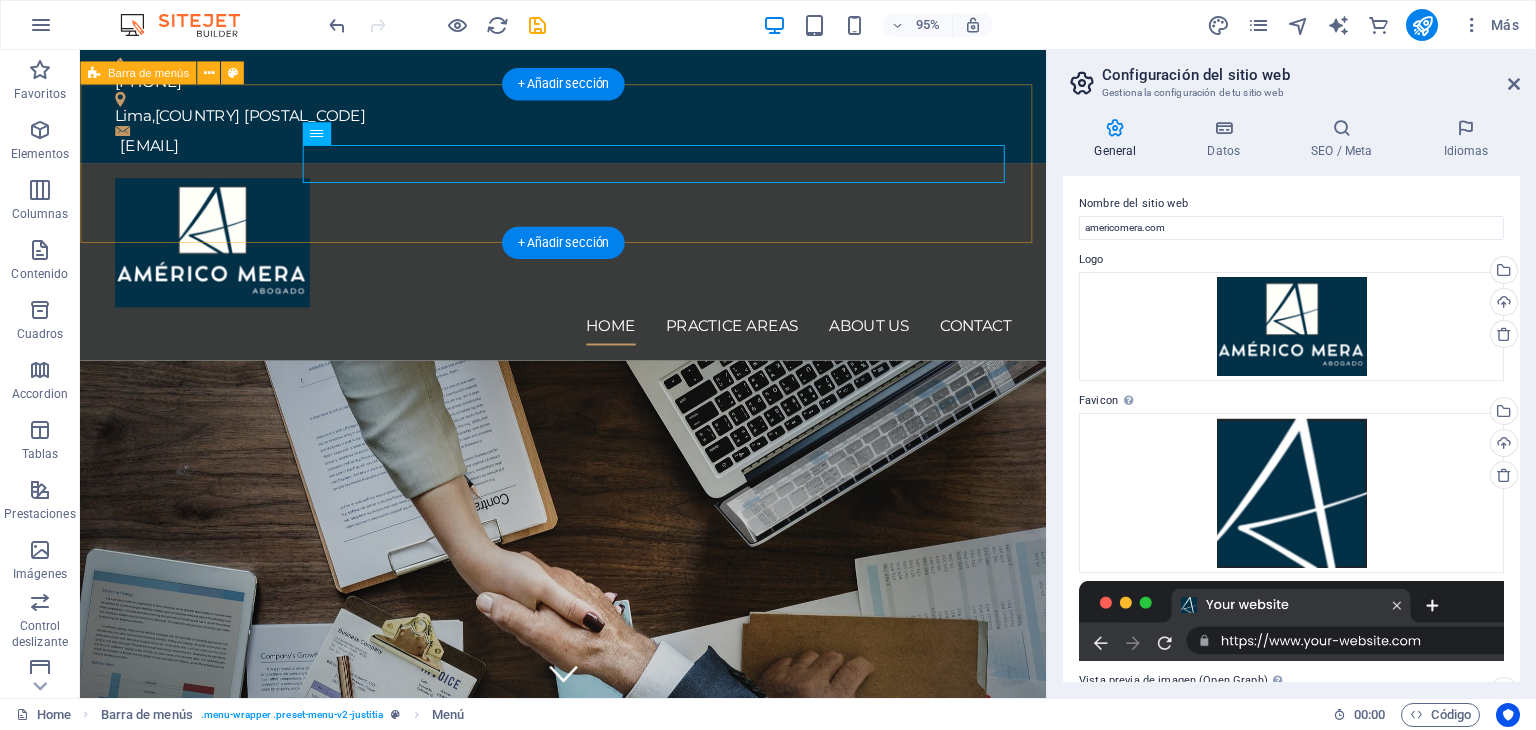 click on "Home Practice Areas About us Contact" at bounding box center (588, 273) 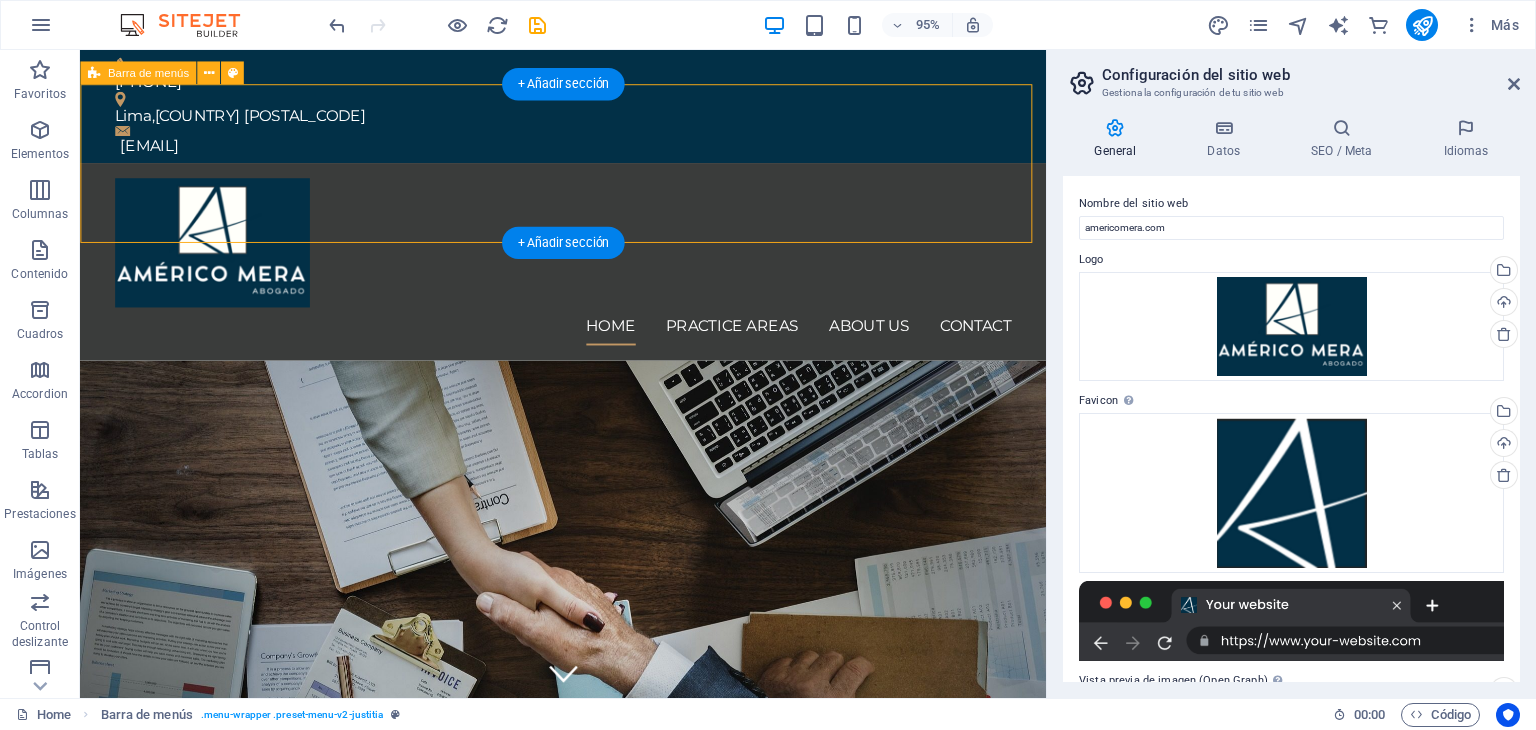 click on "Home Practice Areas About us Contact" at bounding box center [588, 273] 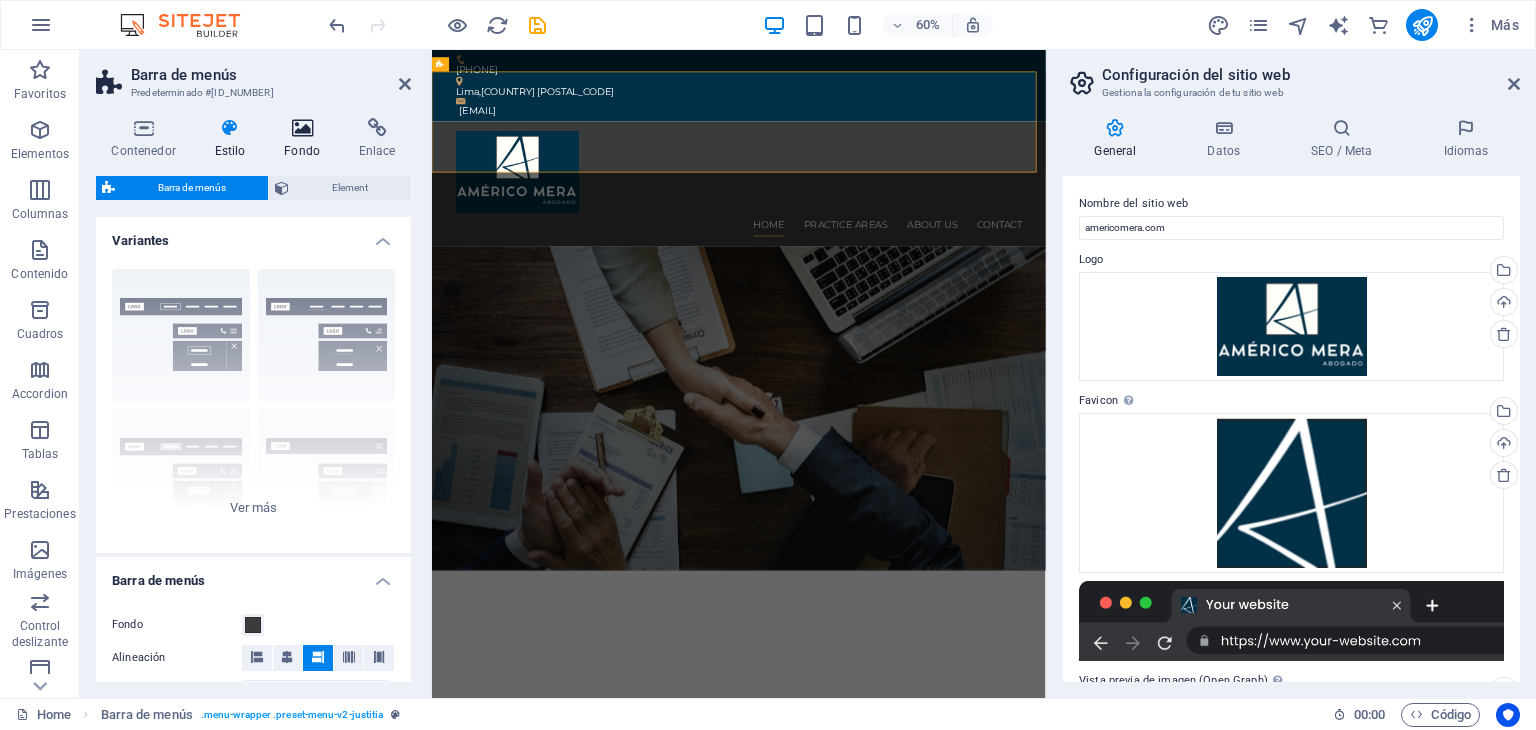 click on "Fondo" at bounding box center (306, 139) 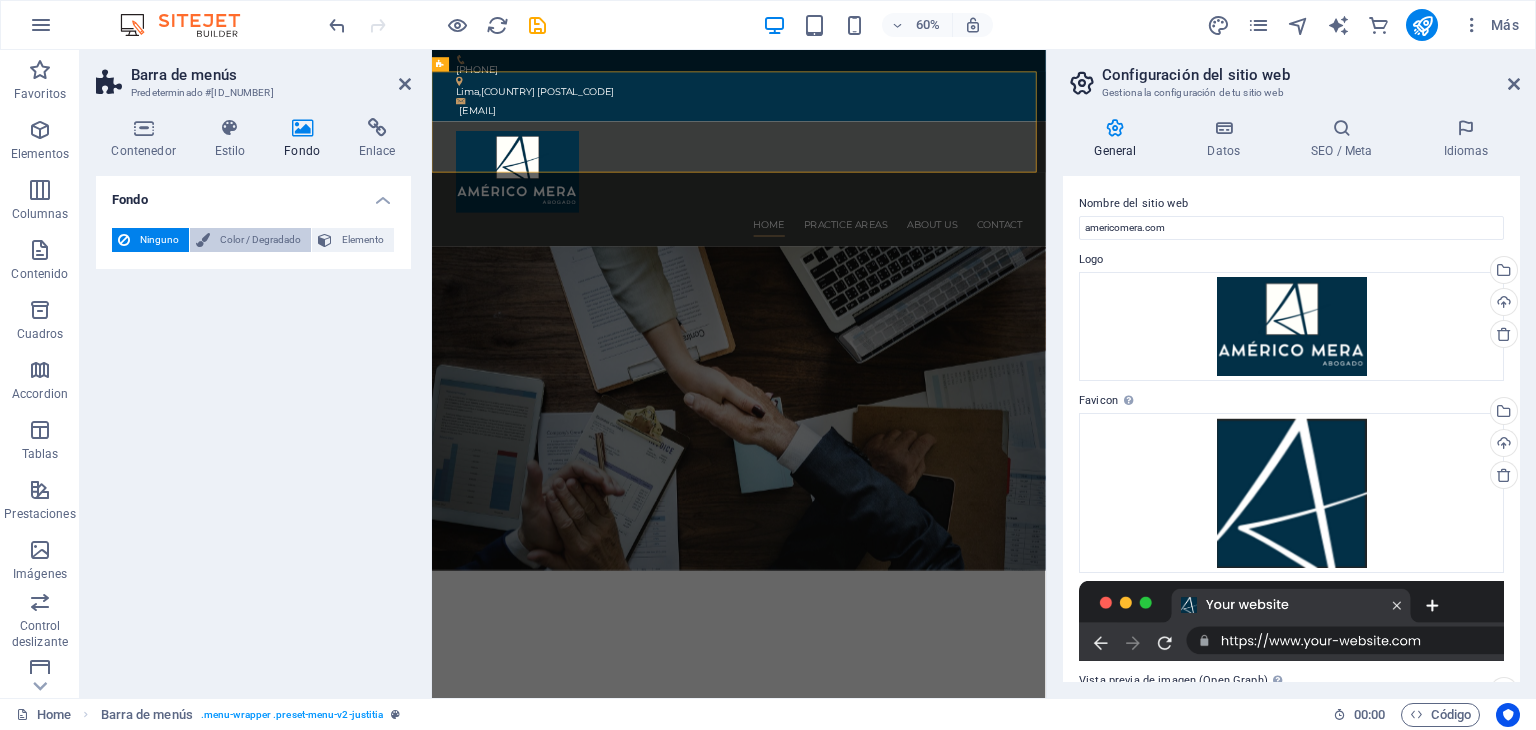 click on "Color / Degradado" at bounding box center [260, 240] 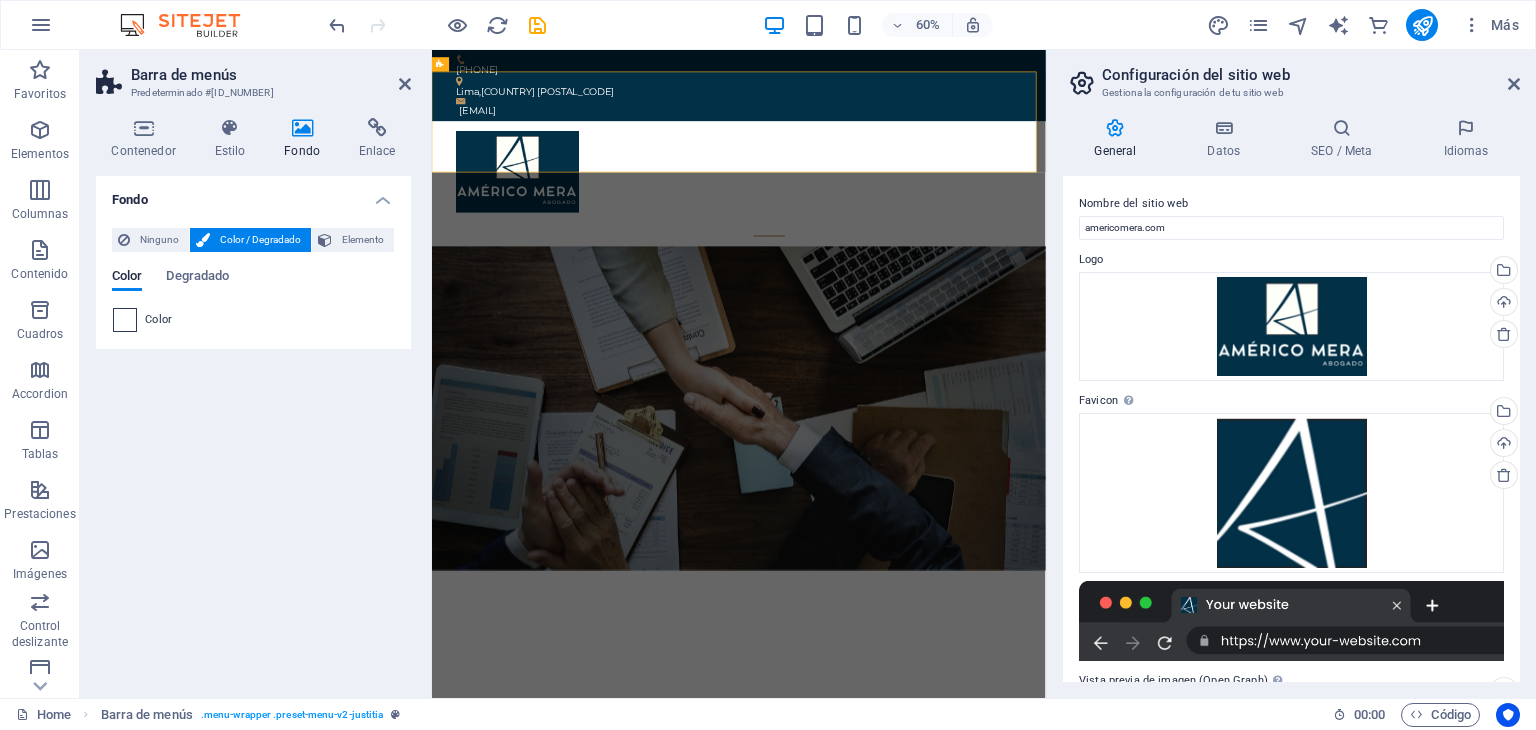 click at bounding box center [125, 320] 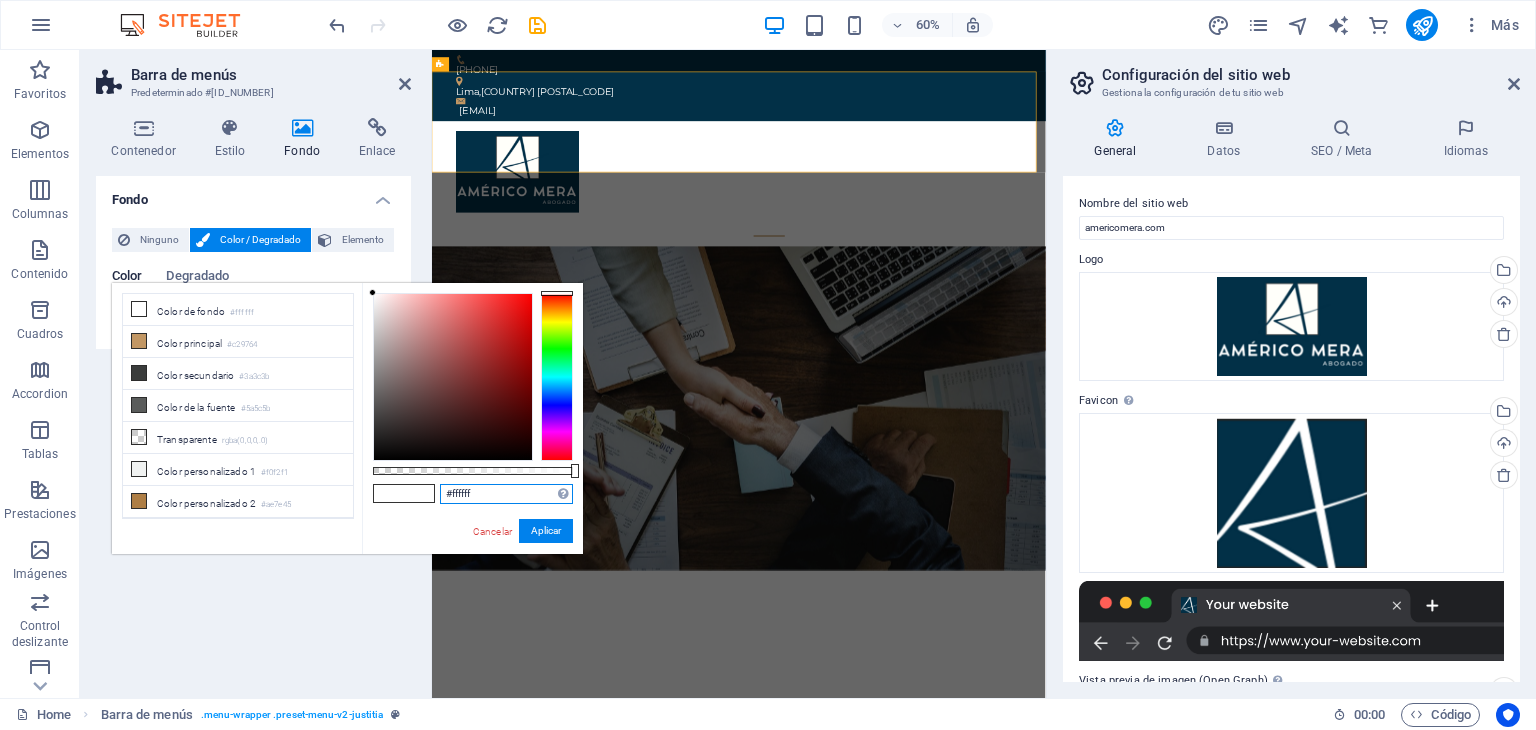 click on "#ffffff" at bounding box center (506, 494) 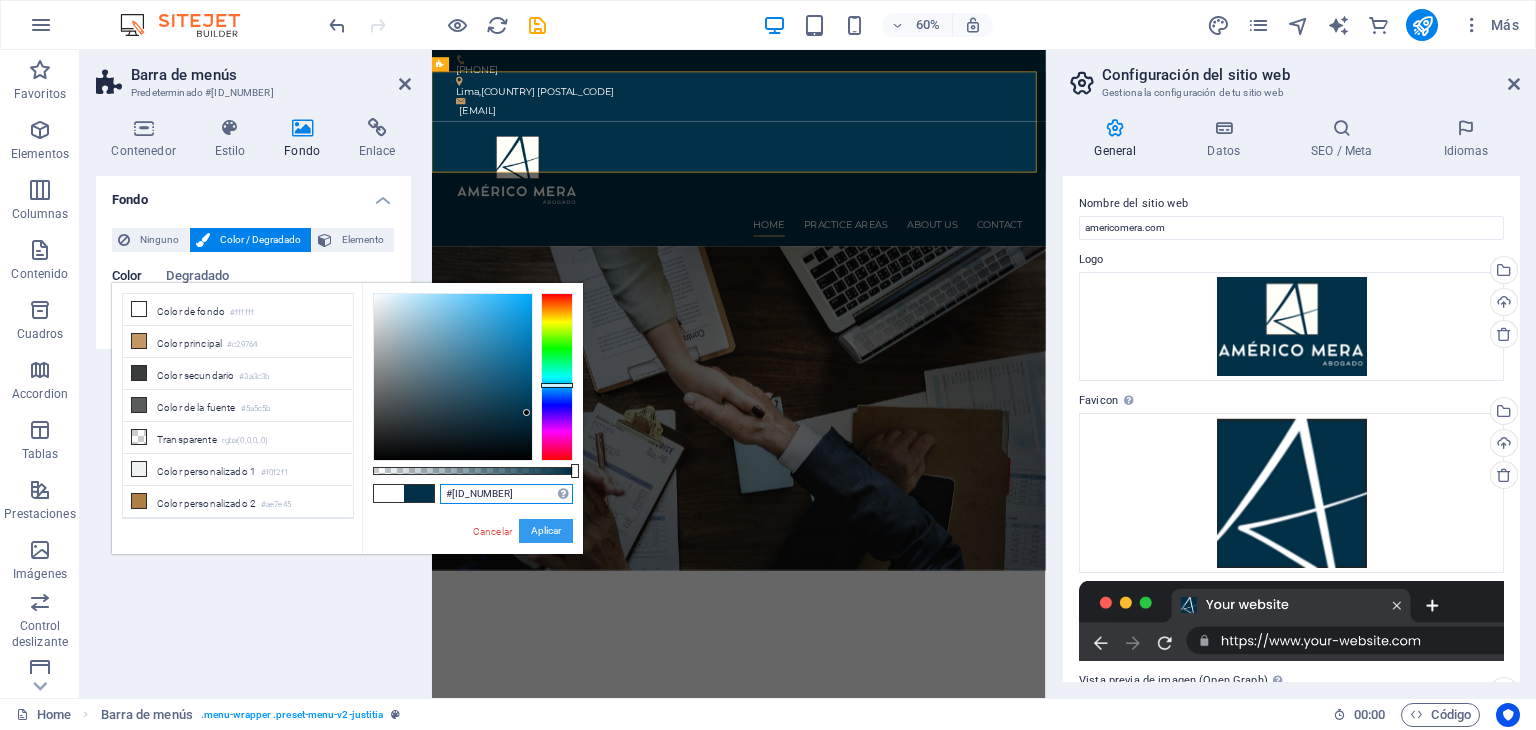 type on "#[ID_NUMBER]" 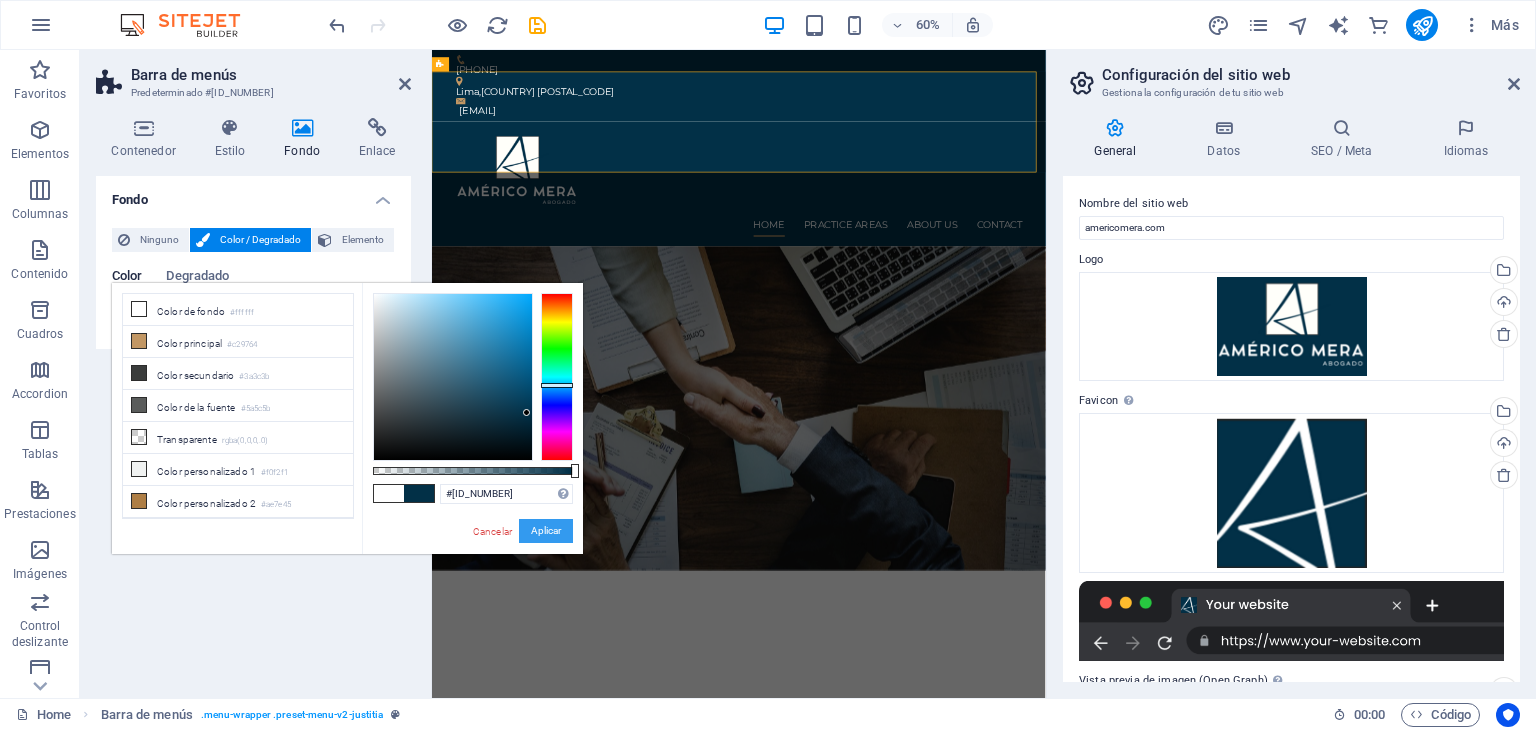 click on "Aplicar" at bounding box center [546, 531] 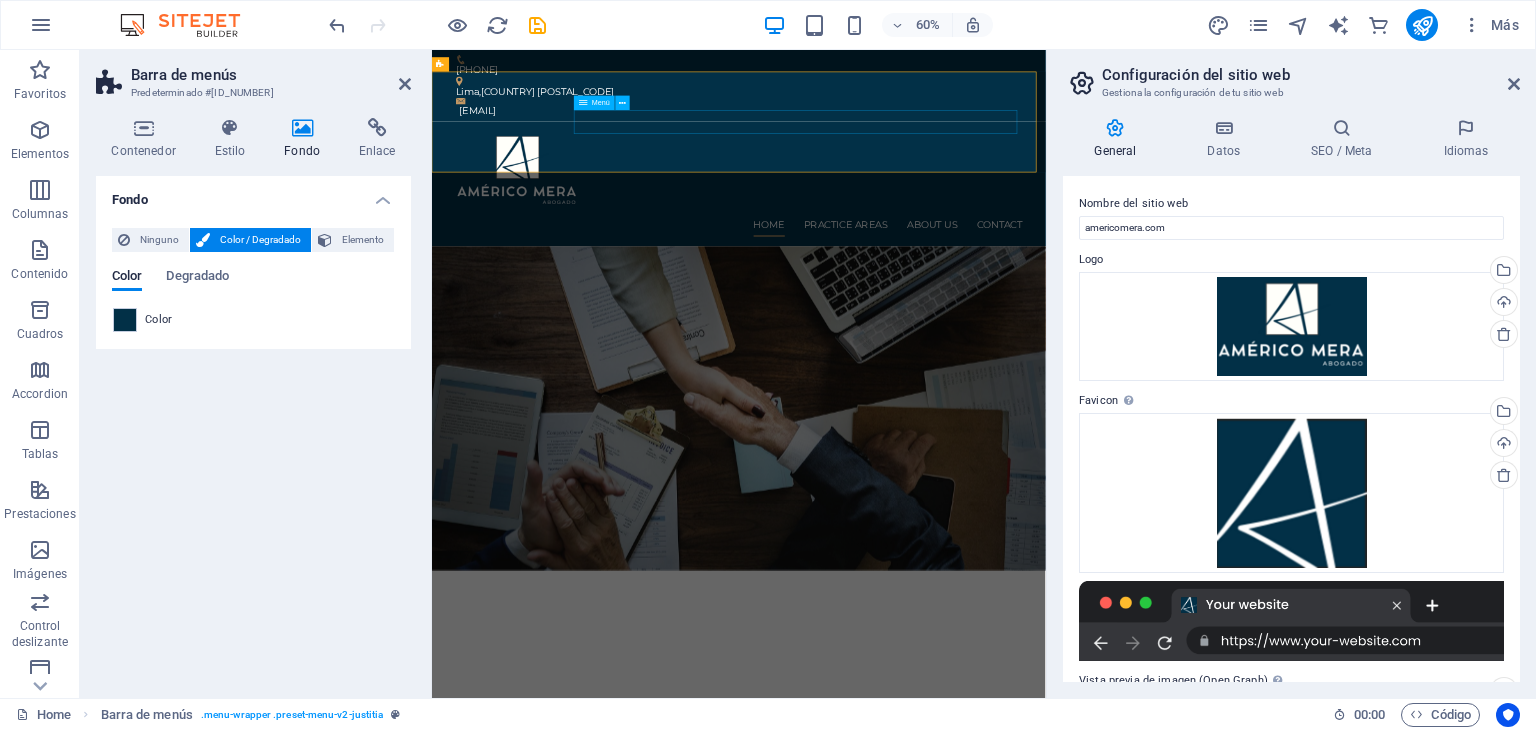 click on "Home Practice Areas About us Contact" at bounding box center [944, 341] 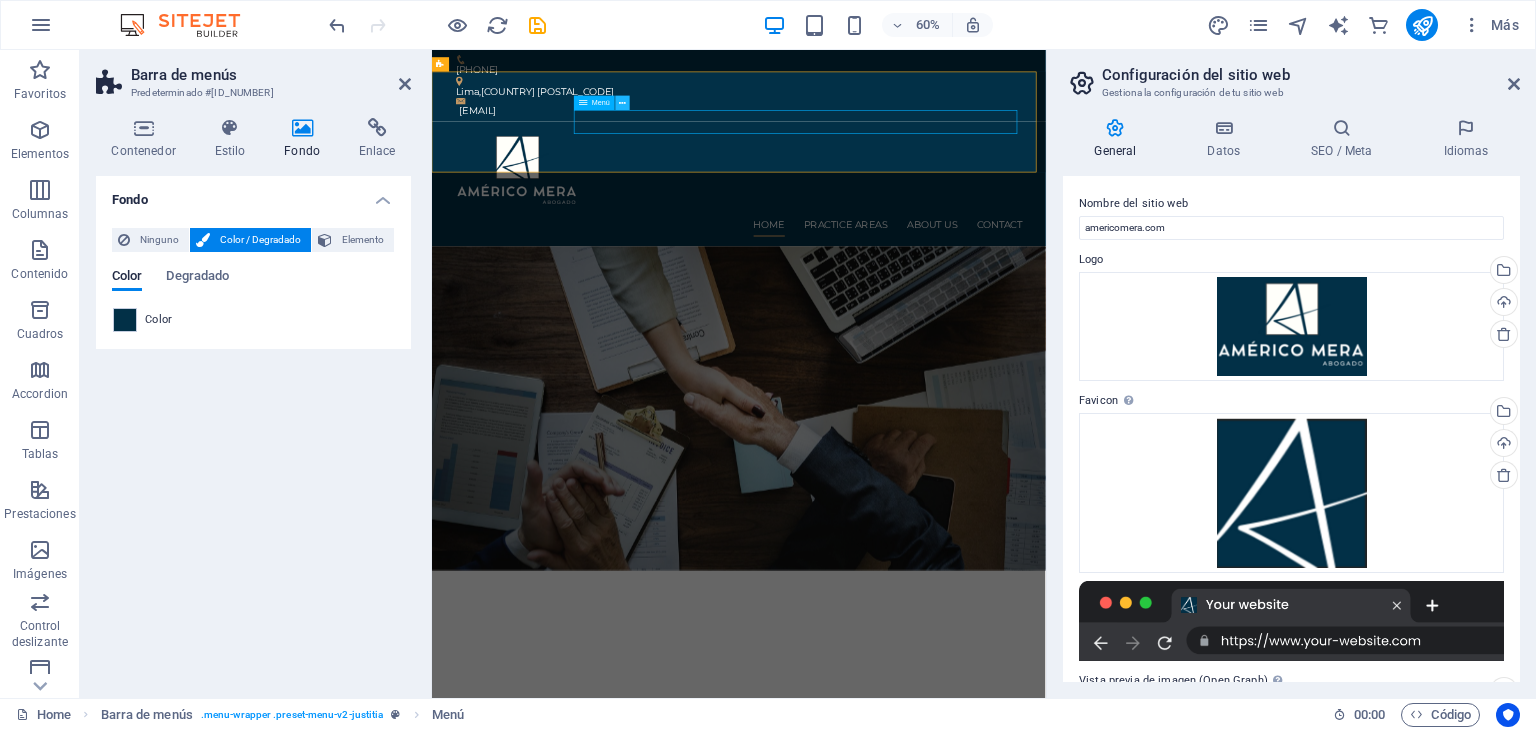 click at bounding box center [623, 103] 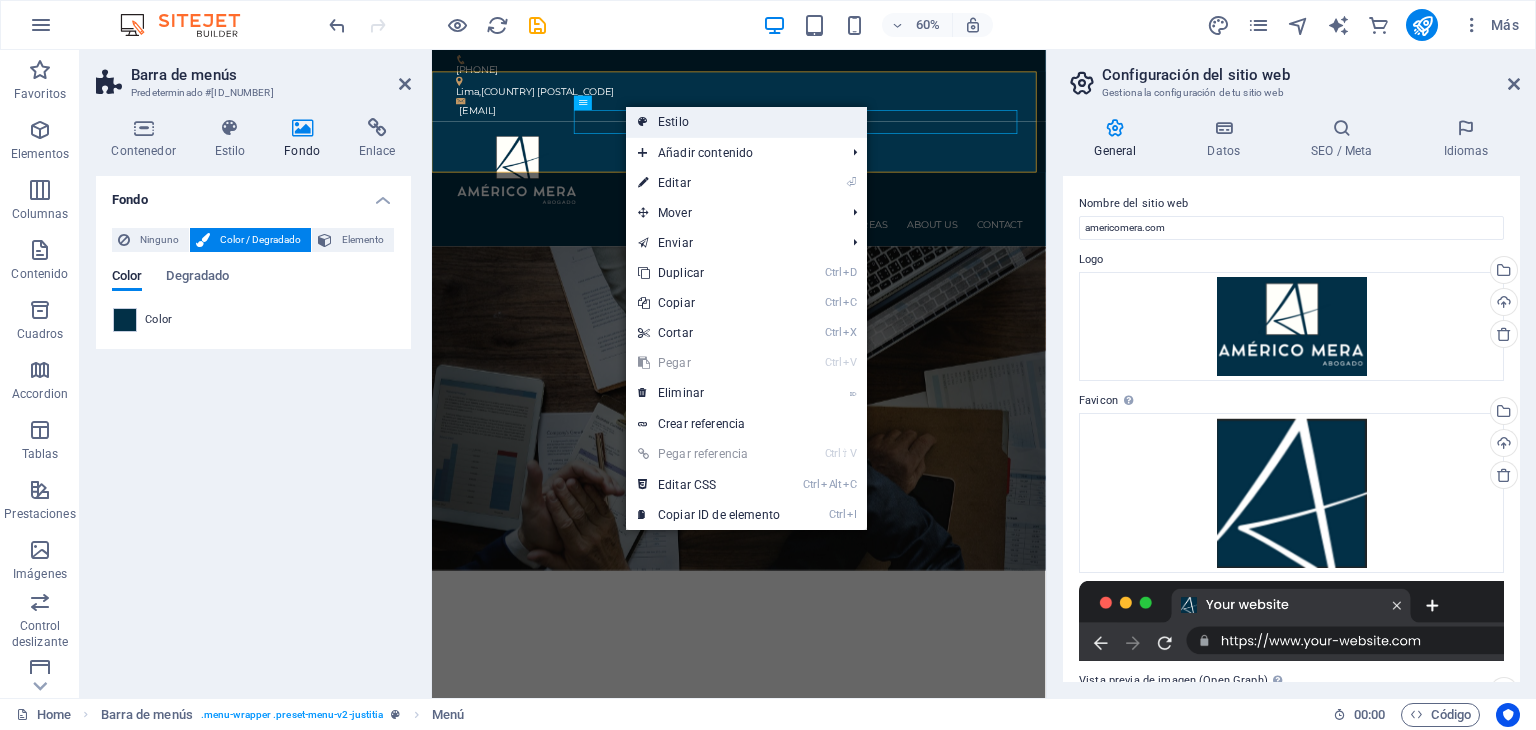 click on "Estilo" at bounding box center (746, 122) 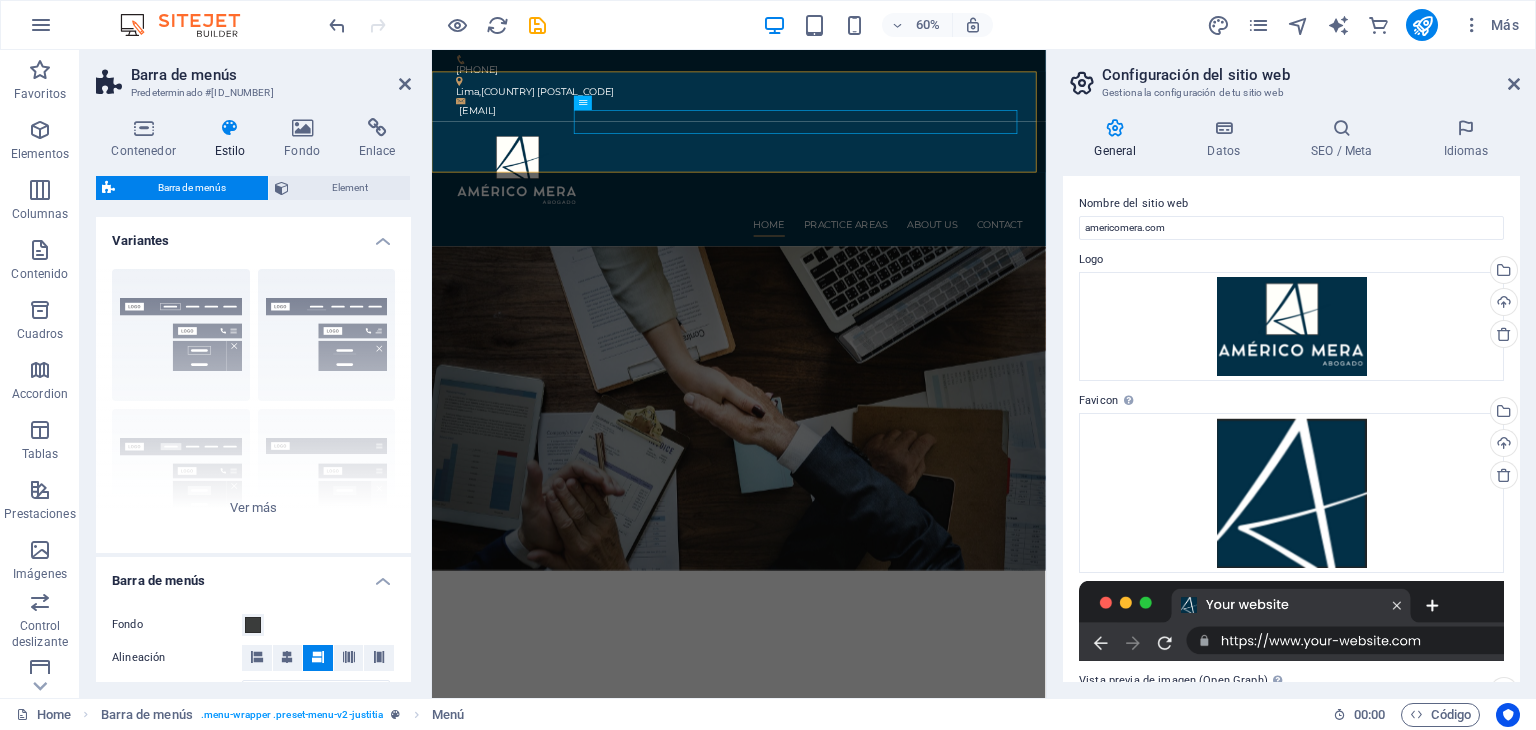 click on "Estilo" at bounding box center [234, 139] 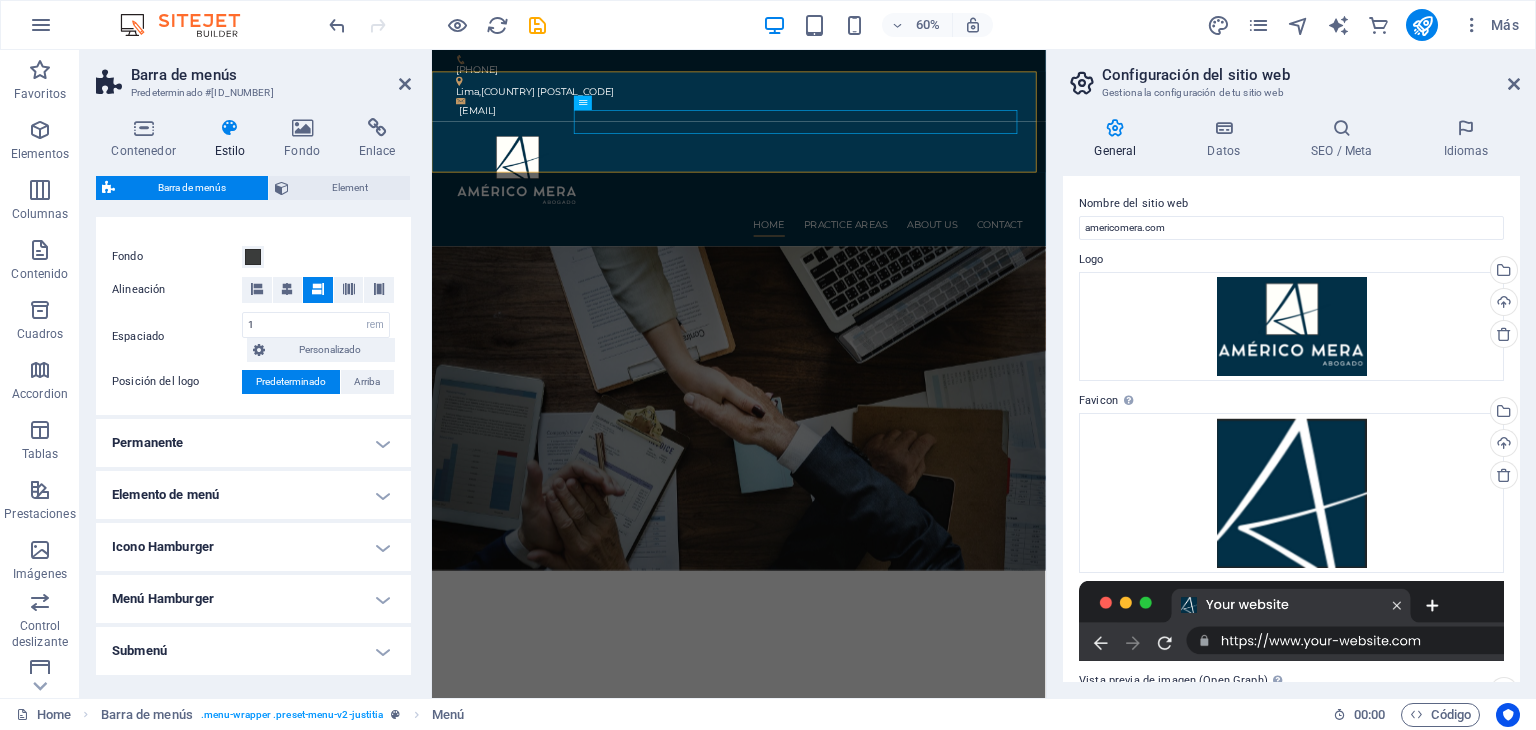 scroll, scrollTop: 440, scrollLeft: 0, axis: vertical 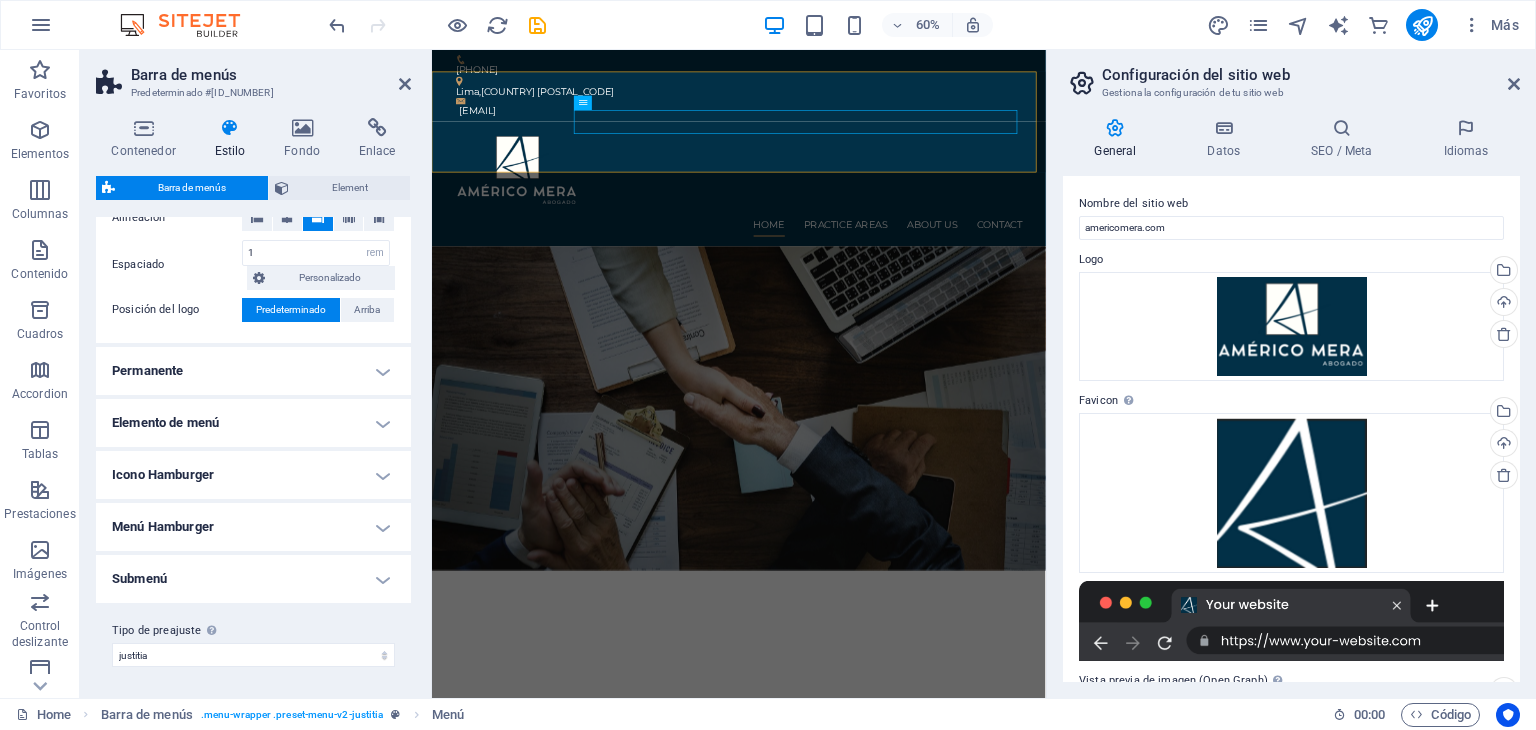 click on "Configuración del sitio web Gestiona la configuración de tu sitio web  General  Datos  SEO / Meta  Idiomas Nombre del sitio web americomera.com Logo Arrastra archivos aquí, haz clic para escoger archivos o  selecciona archivos de Archivos o de nuestra galería gratuita de fotos y vídeos Selecciona archivos del administrador de archivos, de la galería de fotos o carga archivo(s) Cargar Favicon Define aquí el favicon de tu sitio web. Un favicon es un pequeño icono que se muestra en la pestaña del navegador al lado del título de tu sitio web. Este ayuda a los visitantes a identificar tu sitio web. Arrastra archivos aquí, haz clic para escoger archivos o  selecciona archivos de Archivos o de nuestra galería gratuita de fotos y vídeos Selecciona archivos del administrador de archivos, de la galería de fotos o carga archivo(s) Cargar Vista previa de imagen (Open Graph) Esta imagen se mostrará cuando el sitio web se comparta en redes sociales Arrastra archivos aquí, haz clic para escoger archivos o  1" at bounding box center [1291, 374] 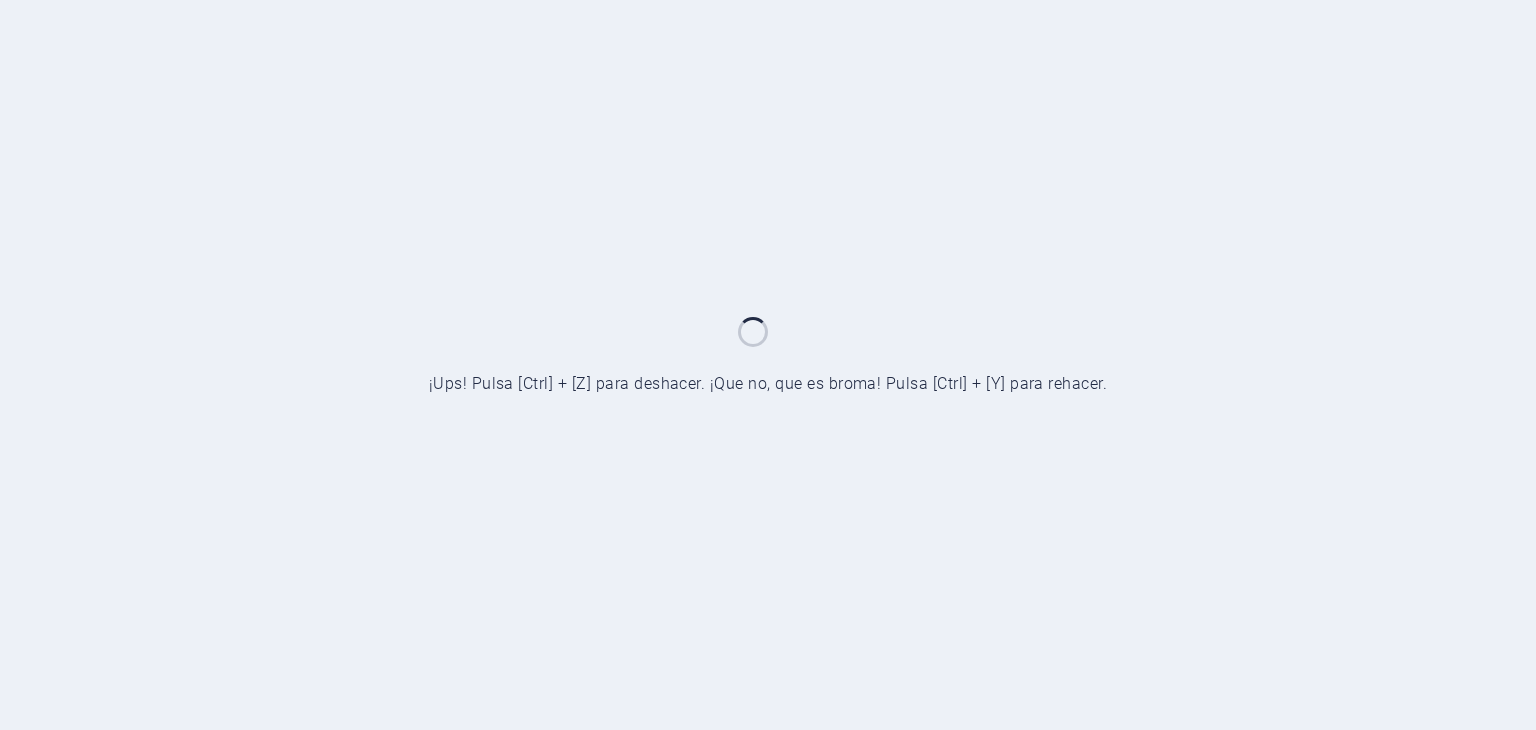 scroll, scrollTop: 0, scrollLeft: 0, axis: both 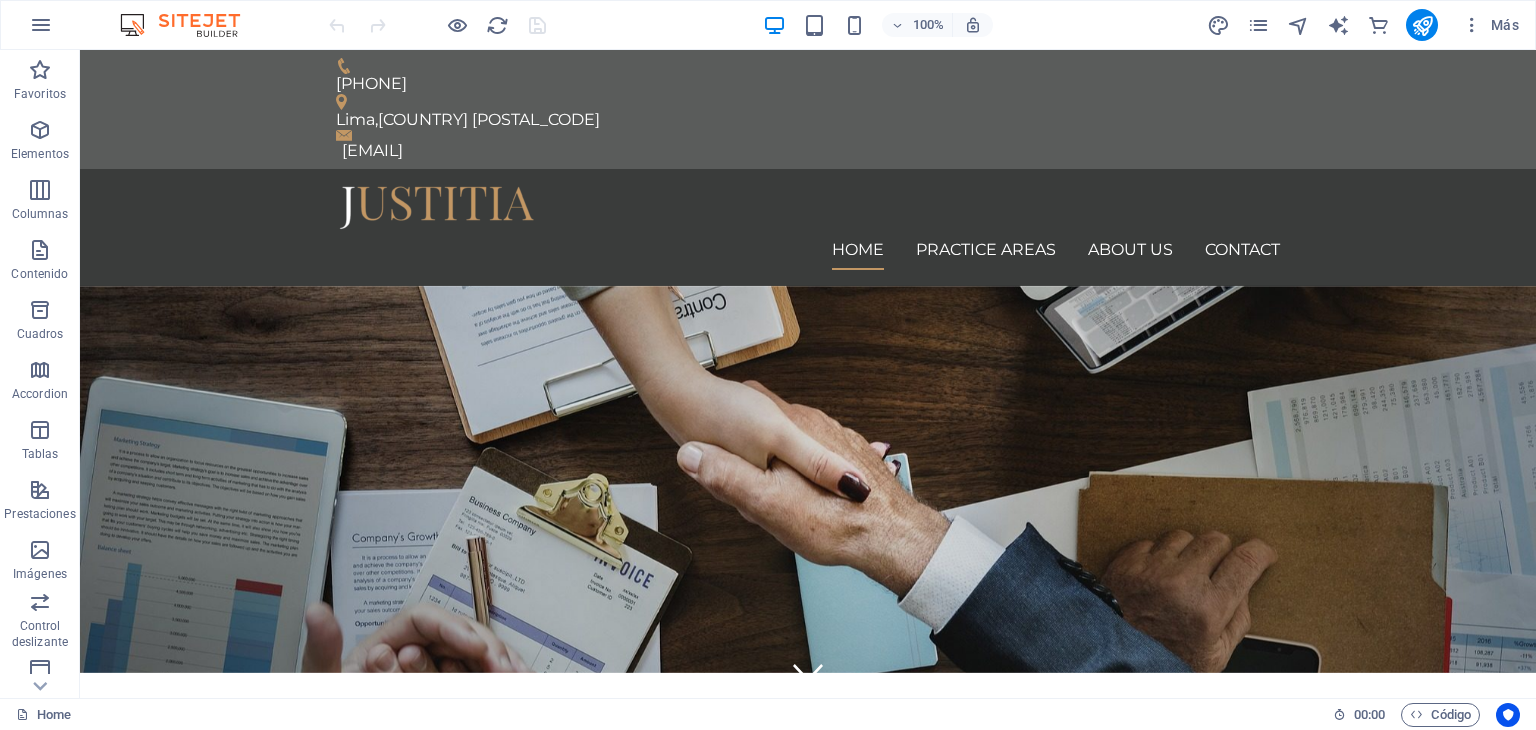click at bounding box center [190, 25] 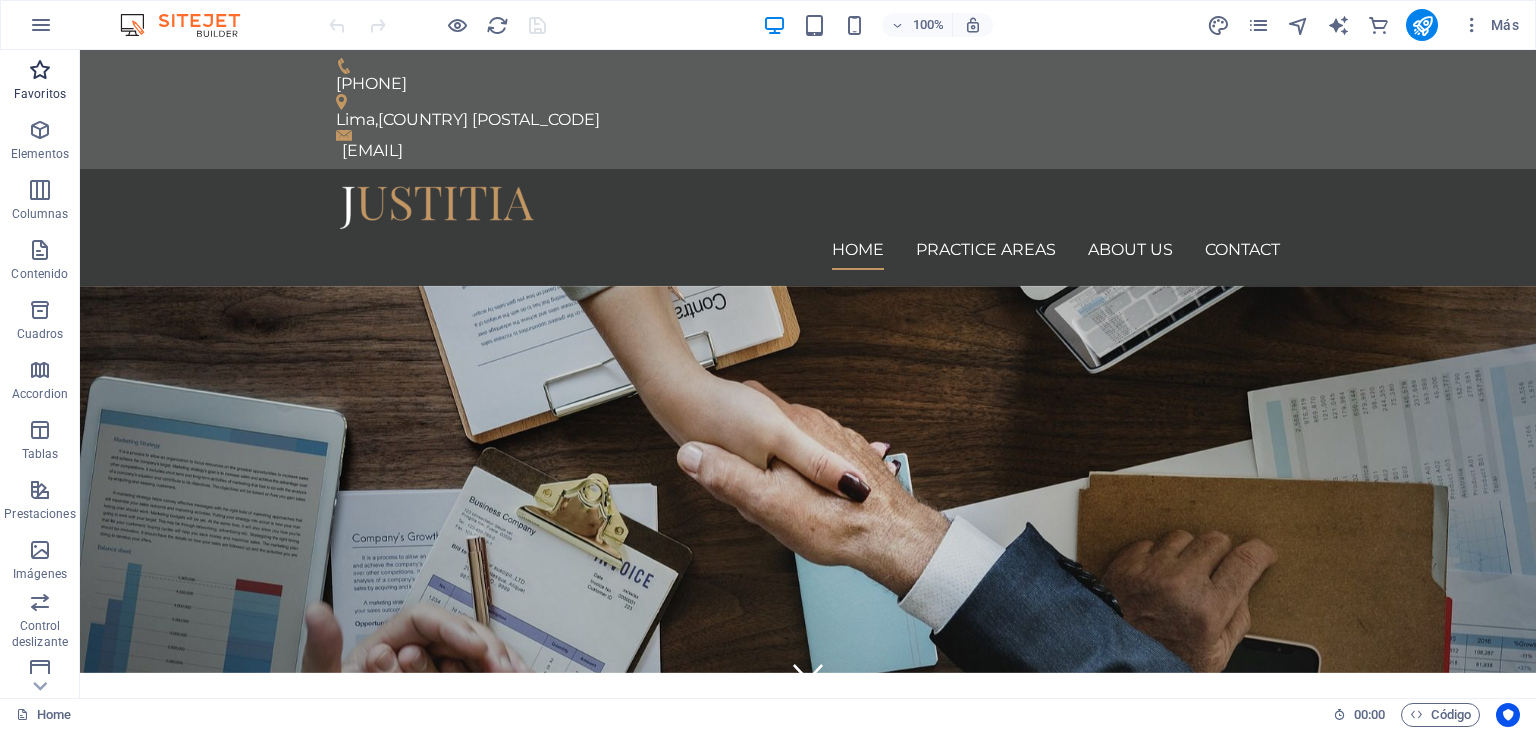 click at bounding box center (40, 70) 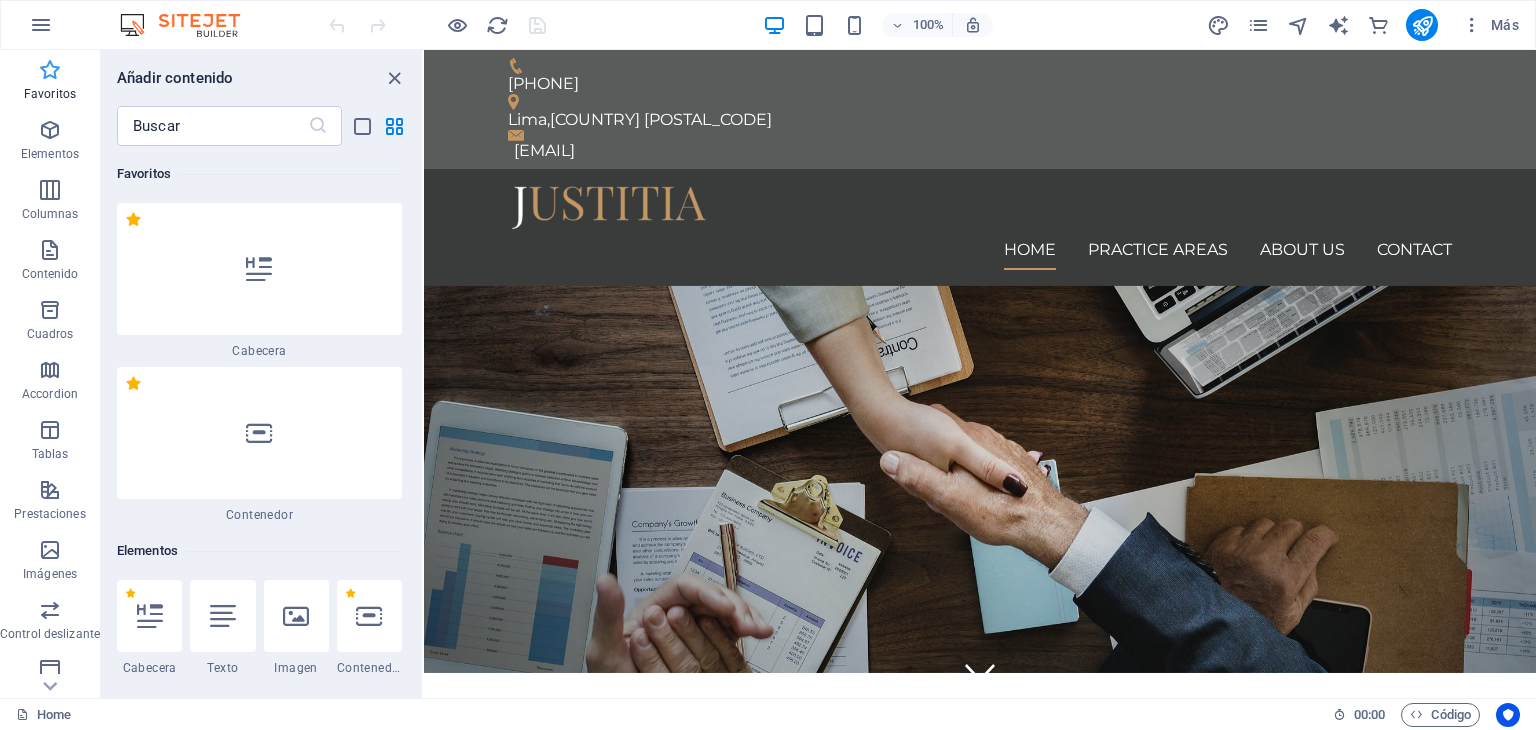 click at bounding box center [50, 70] 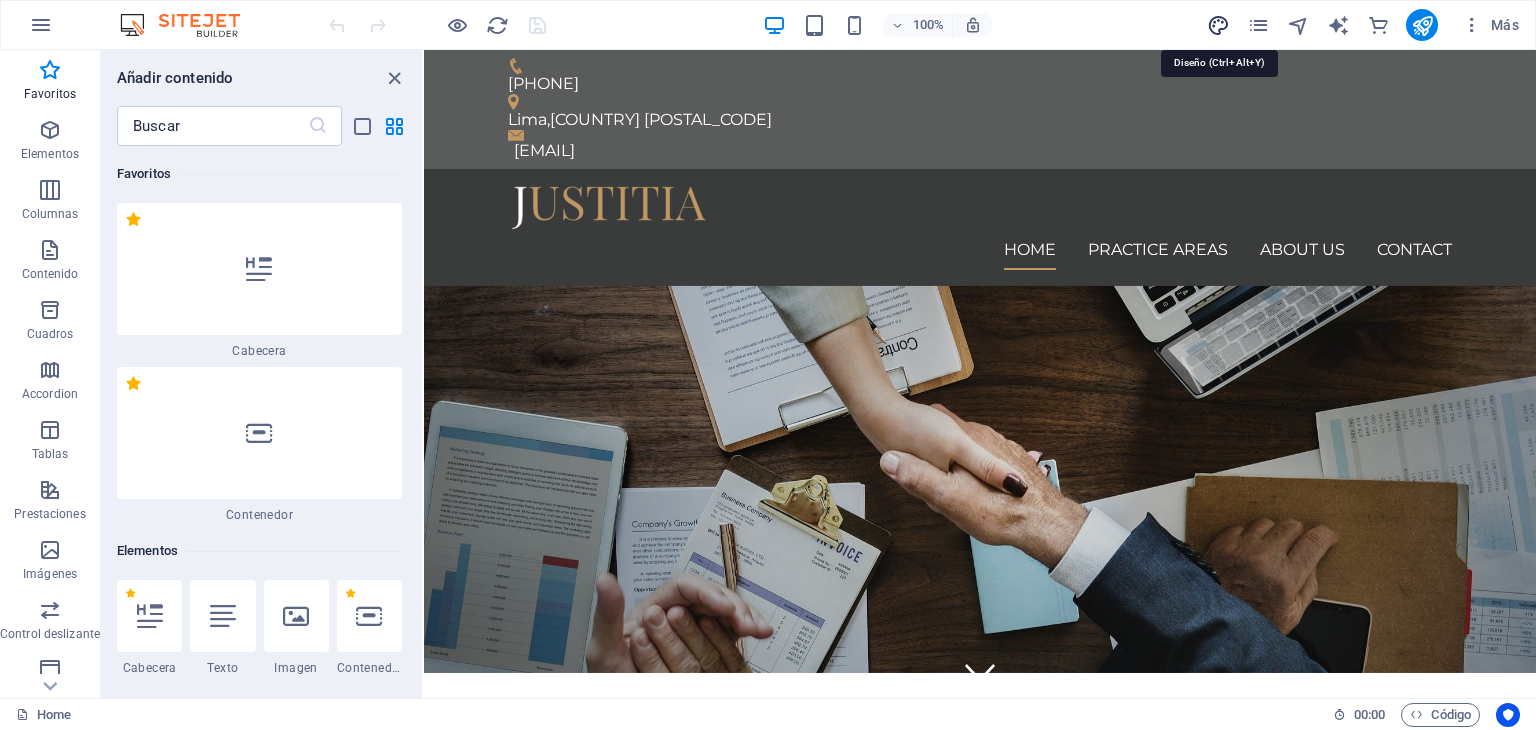 click at bounding box center (1218, 25) 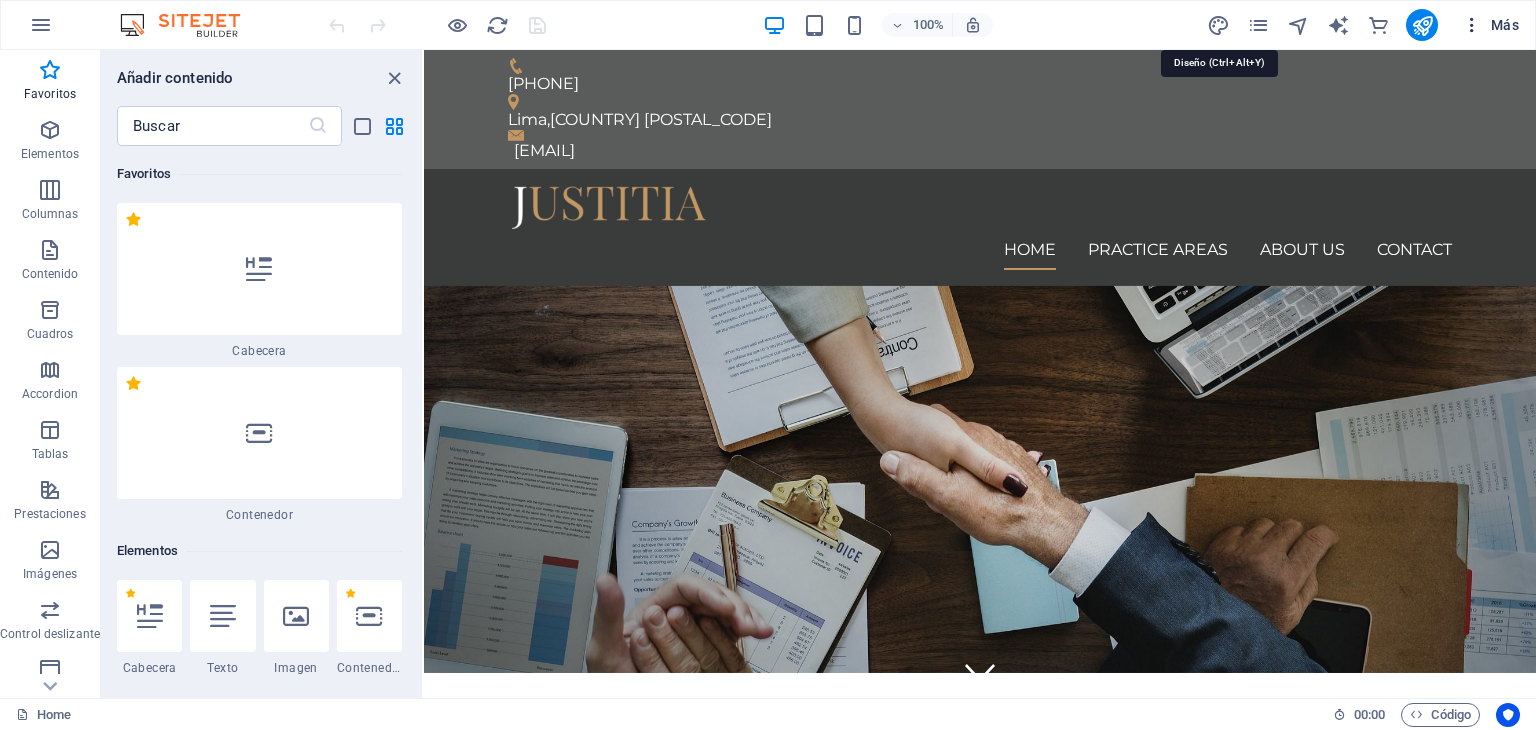 select on "px" 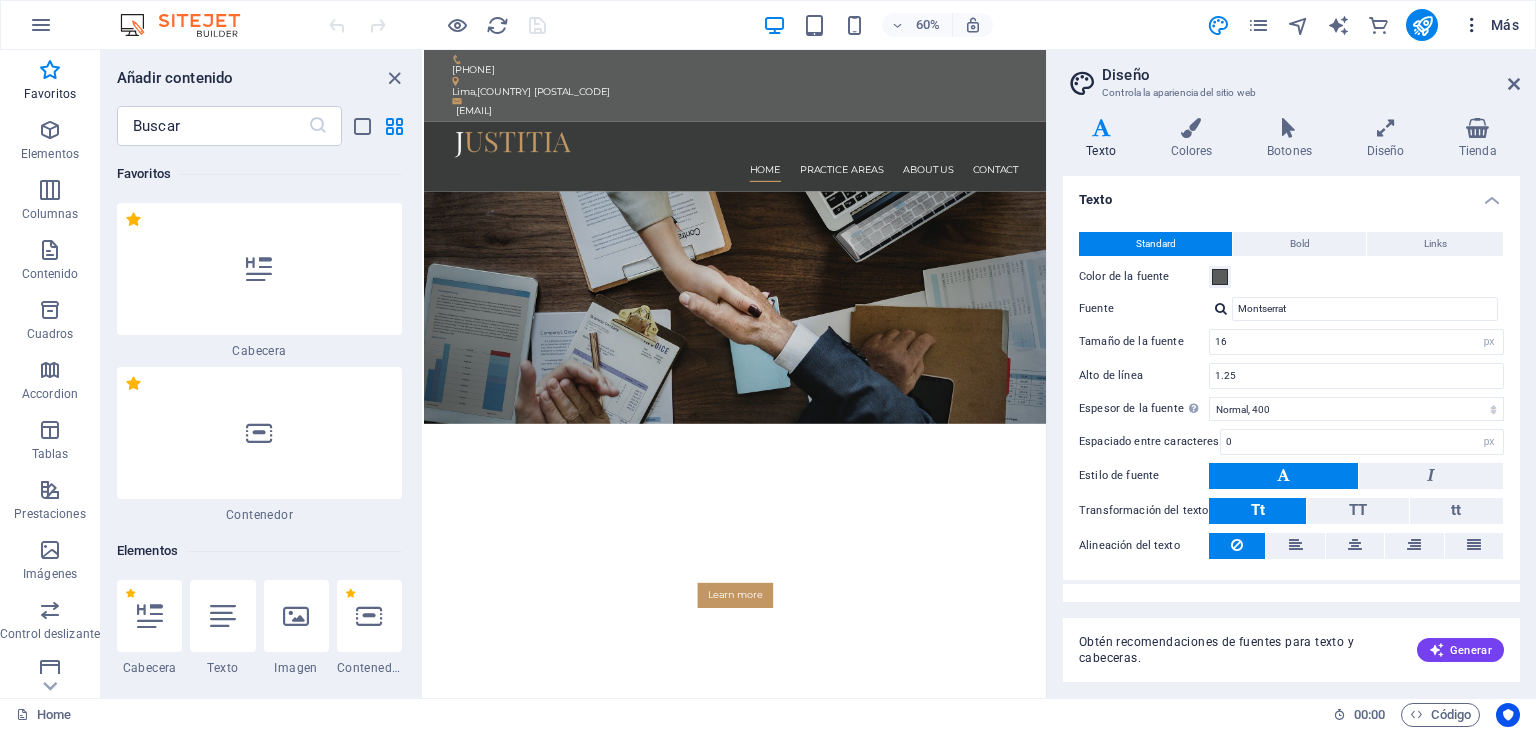 click on "Más" at bounding box center [1490, 25] 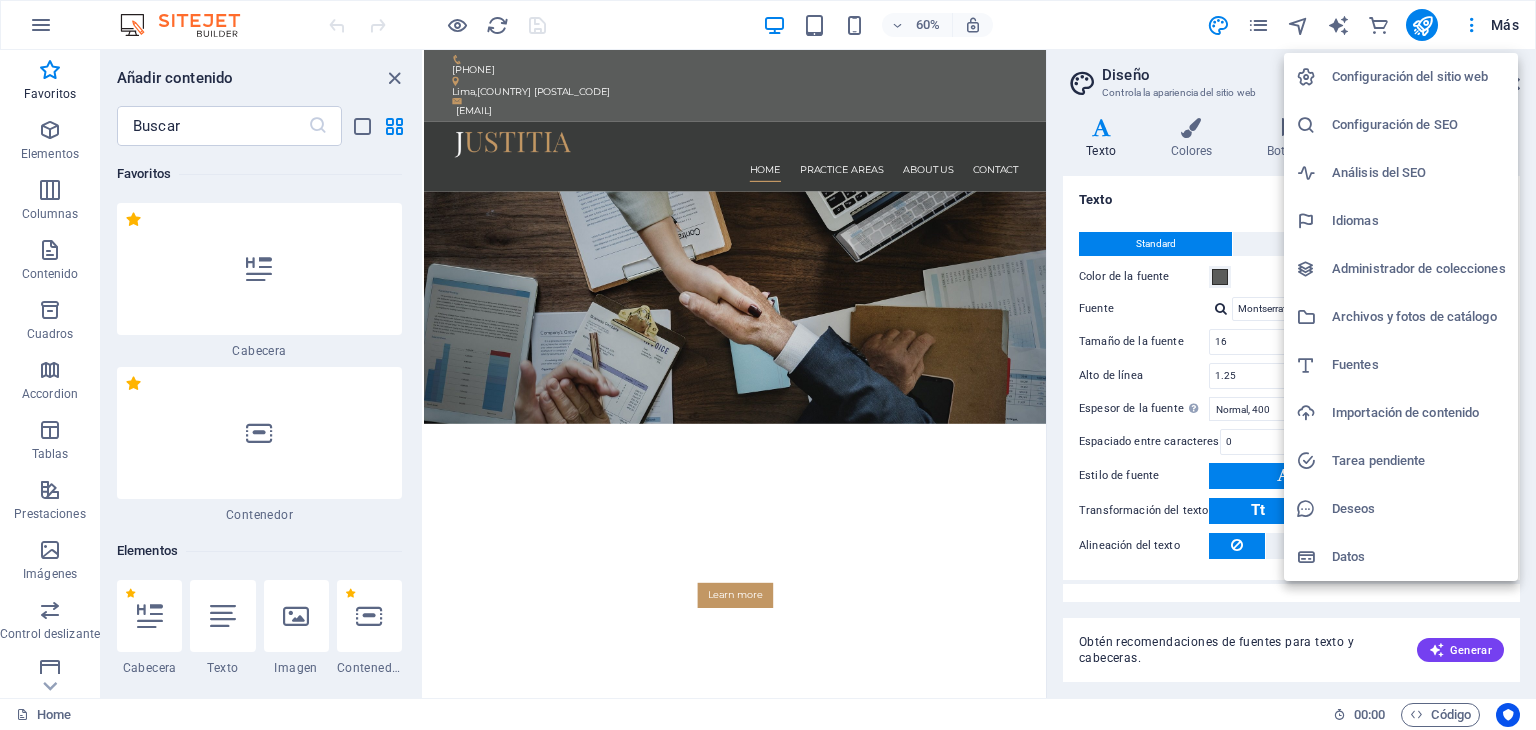 click at bounding box center [768, 365] 